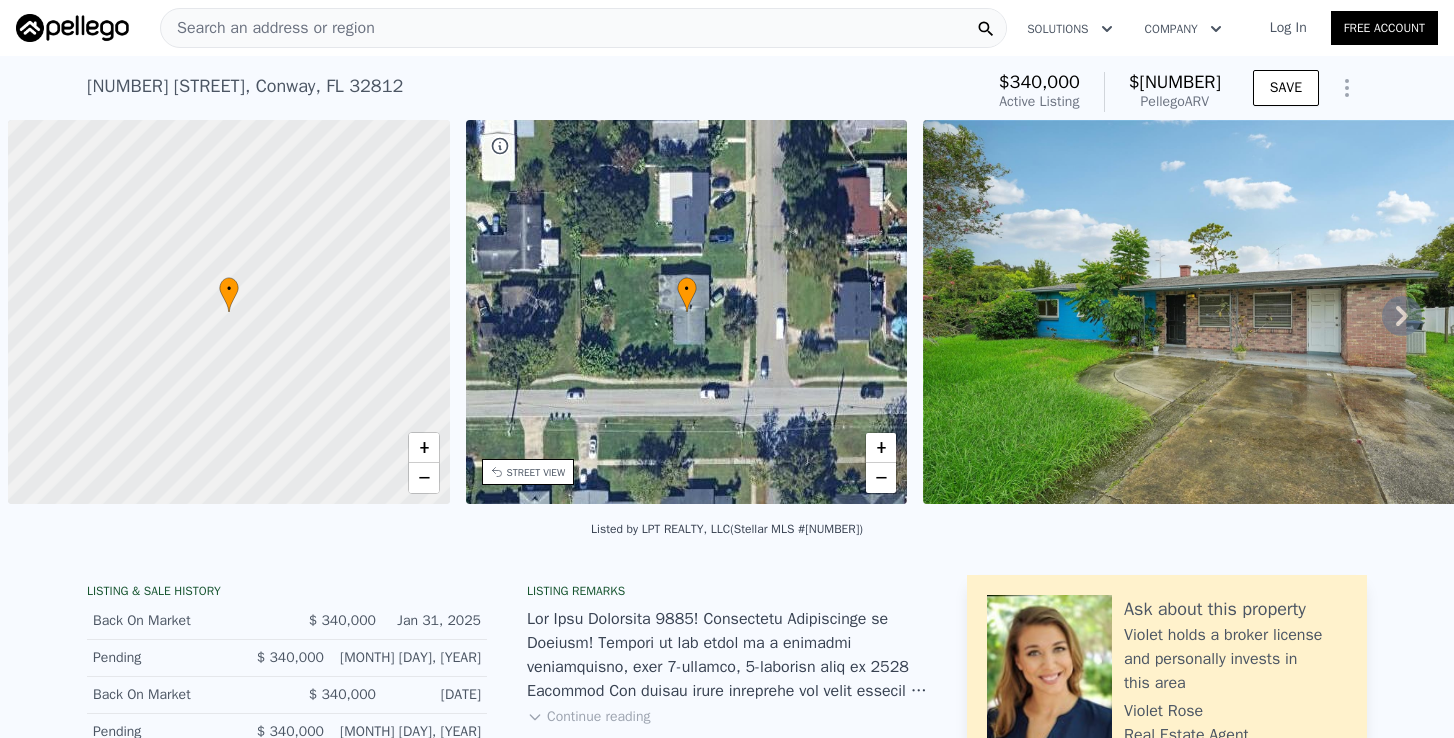 scroll, scrollTop: 0, scrollLeft: 0, axis: both 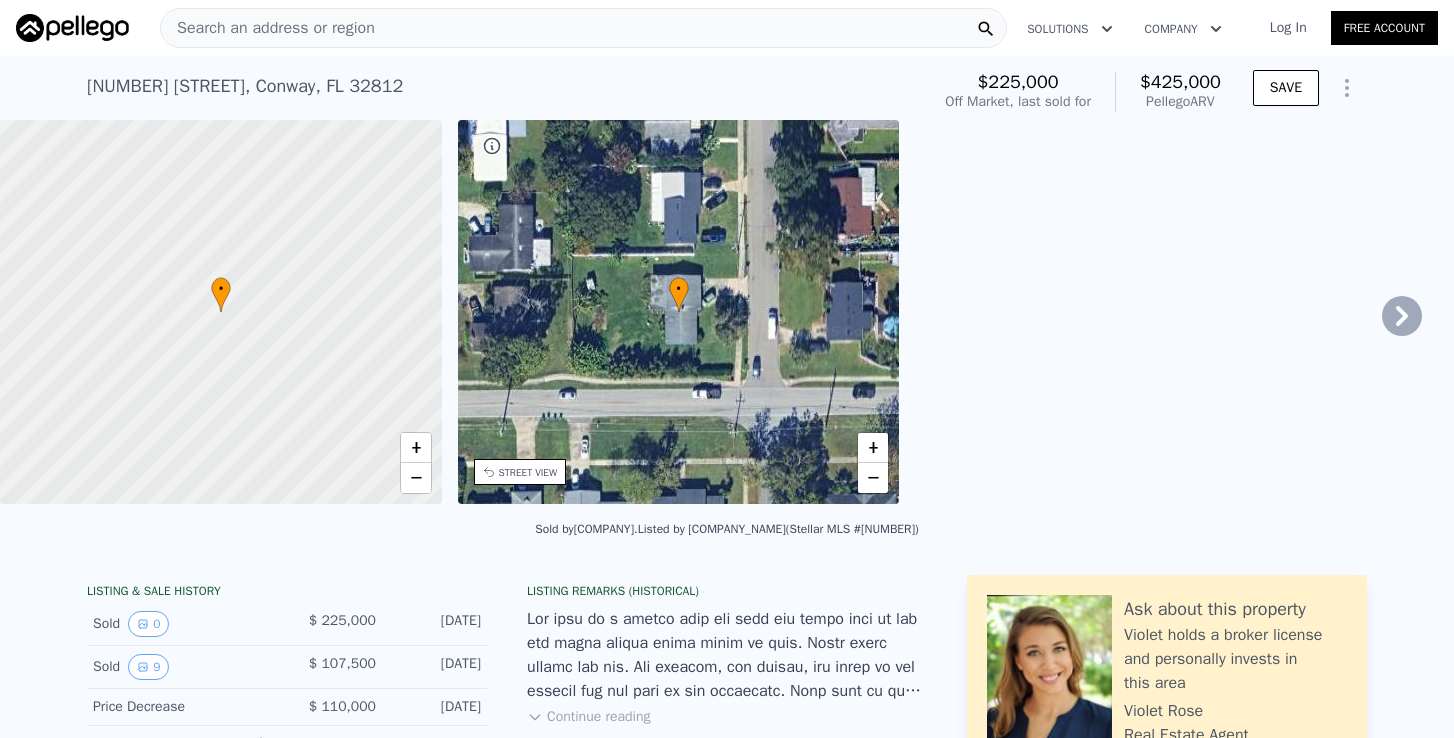 type on "1791" 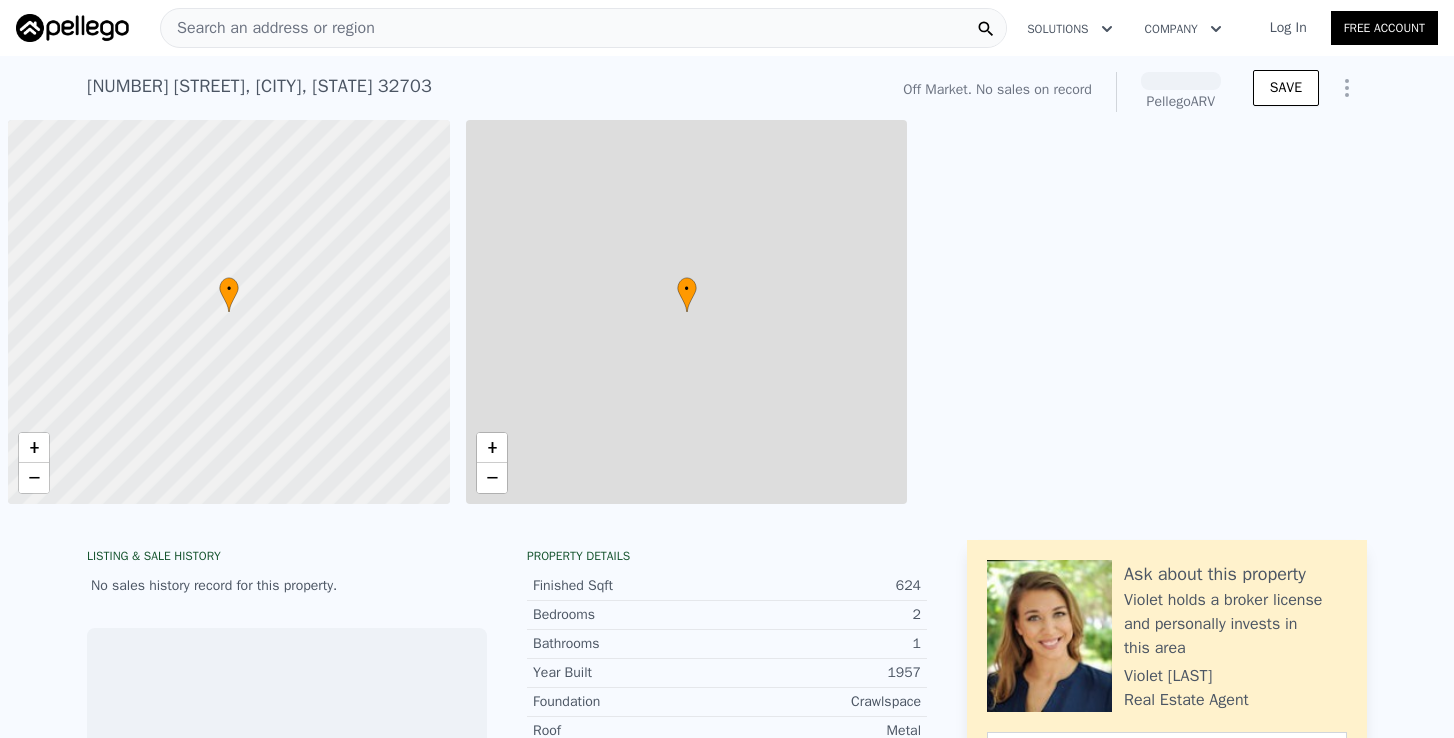 scroll, scrollTop: 0, scrollLeft: 0, axis: both 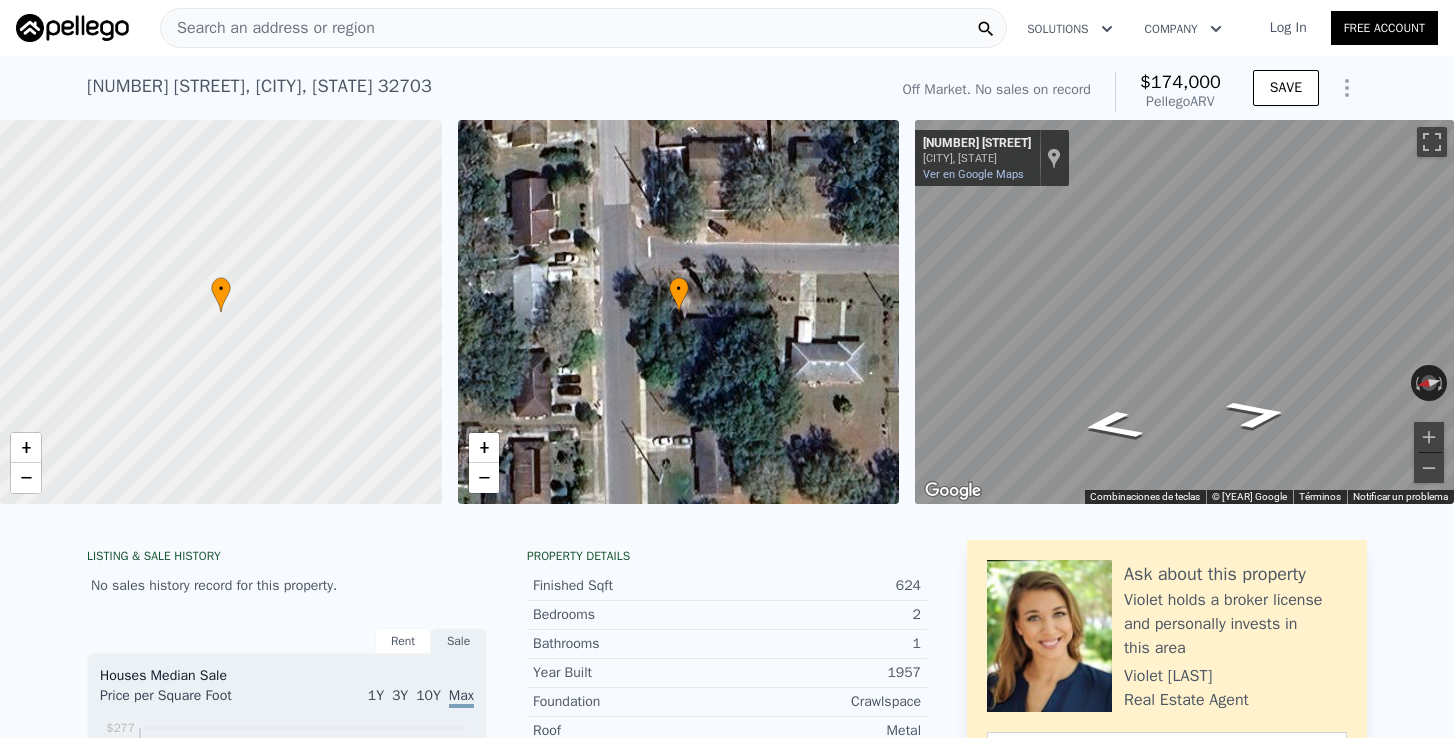 click on "Search an address or region" at bounding box center [583, 28] 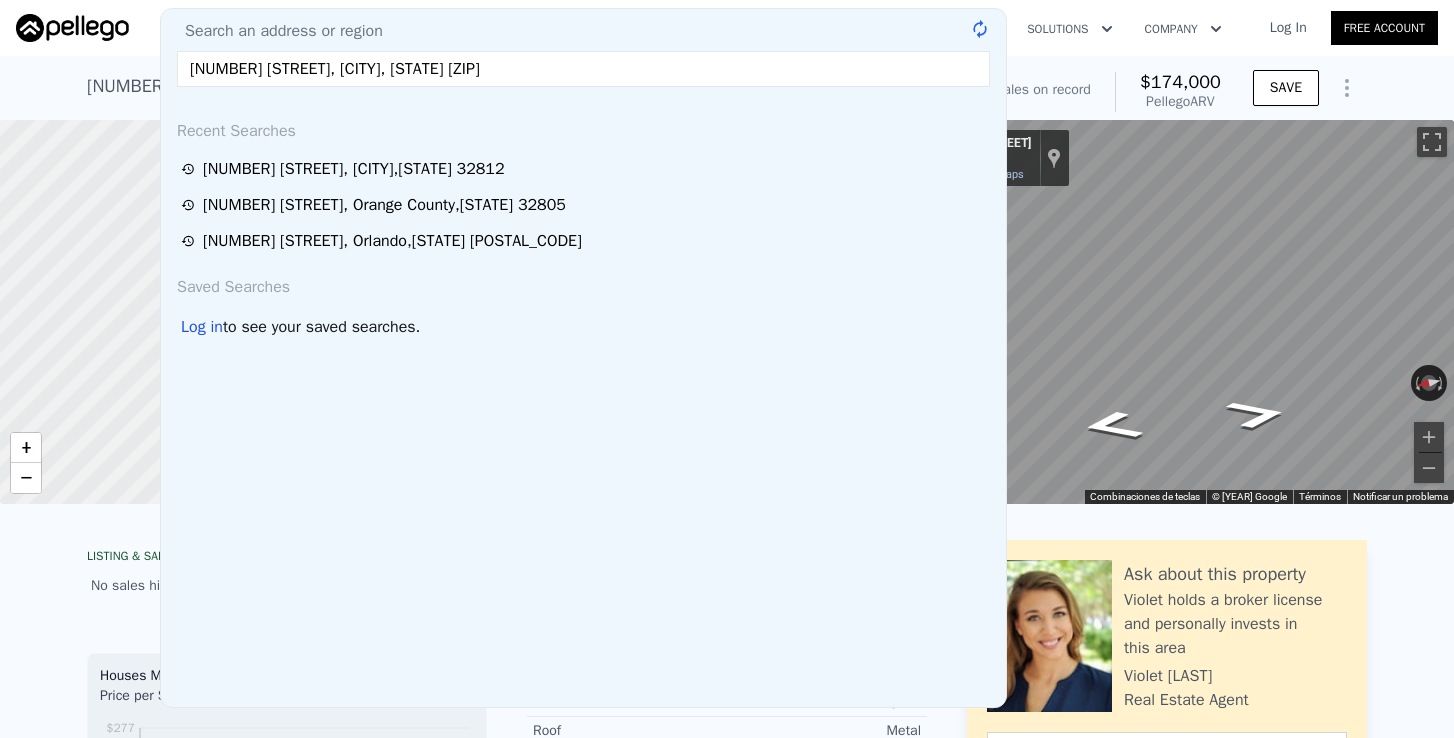 click on "[NUMBER] [STREET], [CITY], [STATE] [ZIP]" at bounding box center (583, 69) 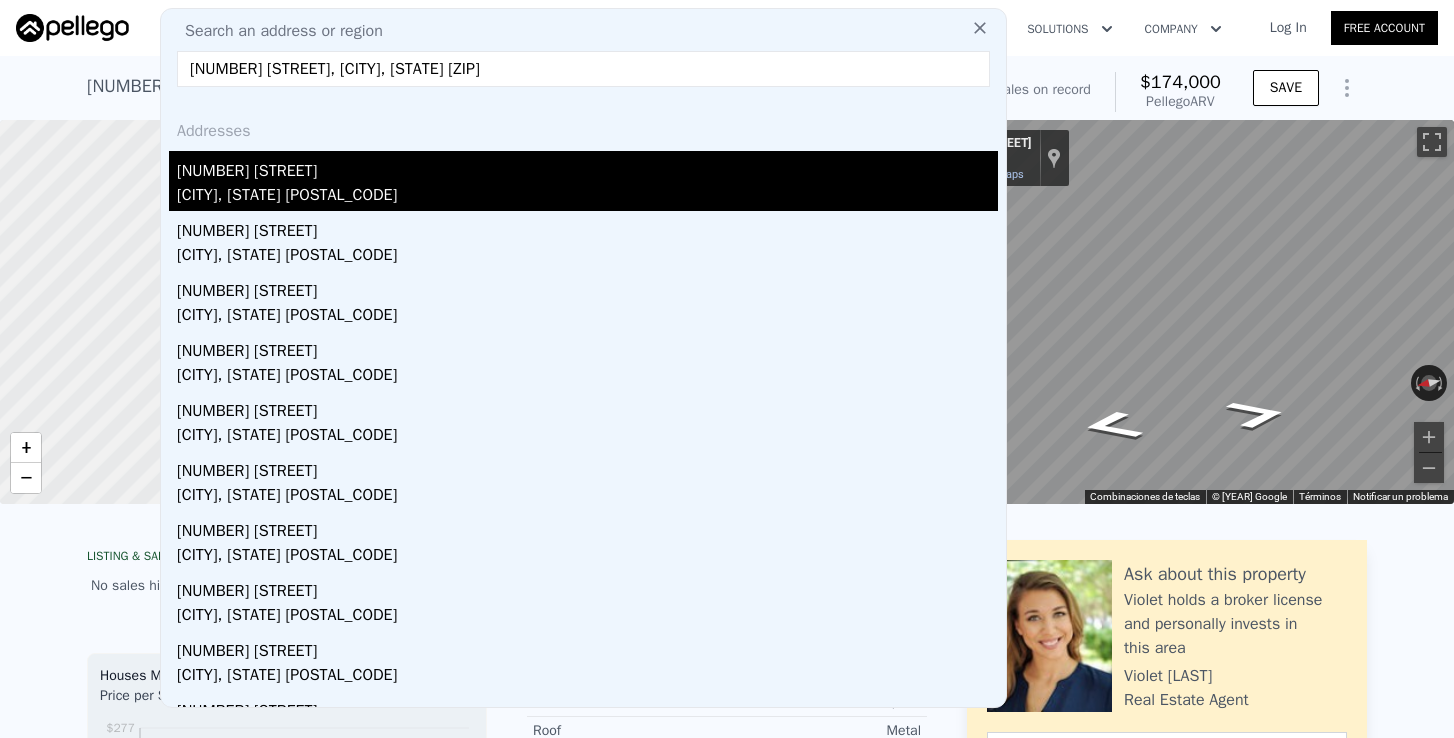 type on "[NUMBER] [STREET], [CITY], [STATE] [ZIP]" 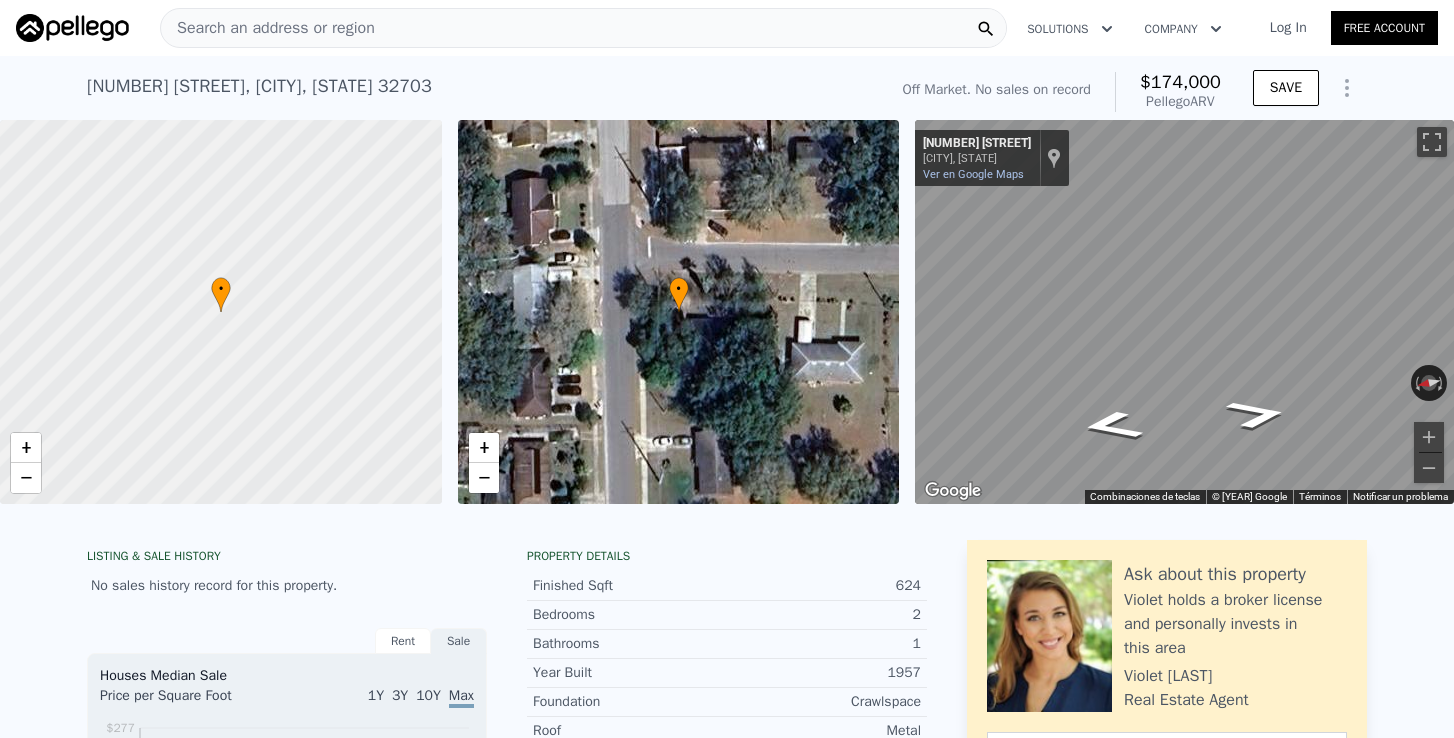 click on "Search an address or region" at bounding box center (583, 28) 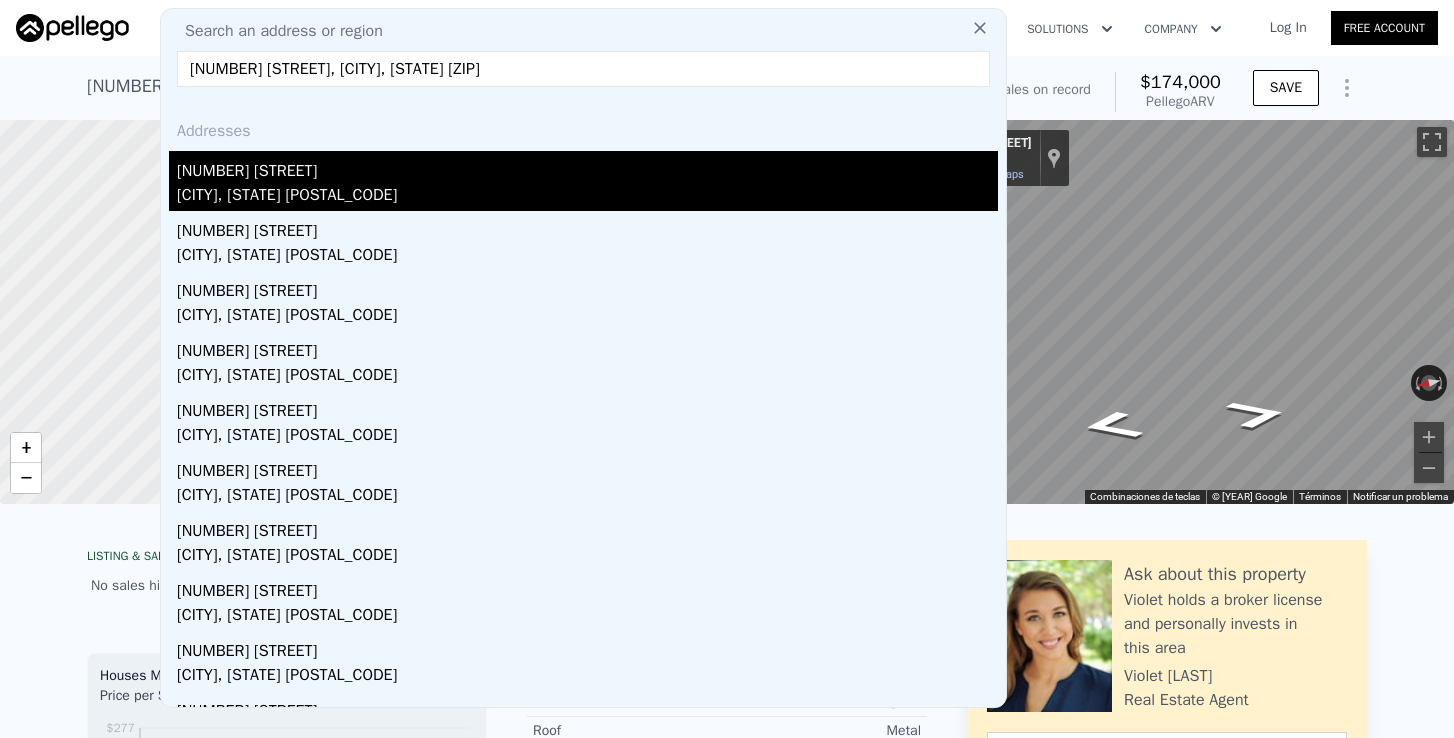 type on "[NUMBER] [STREET], [CITY], [STATE] [ZIP]" 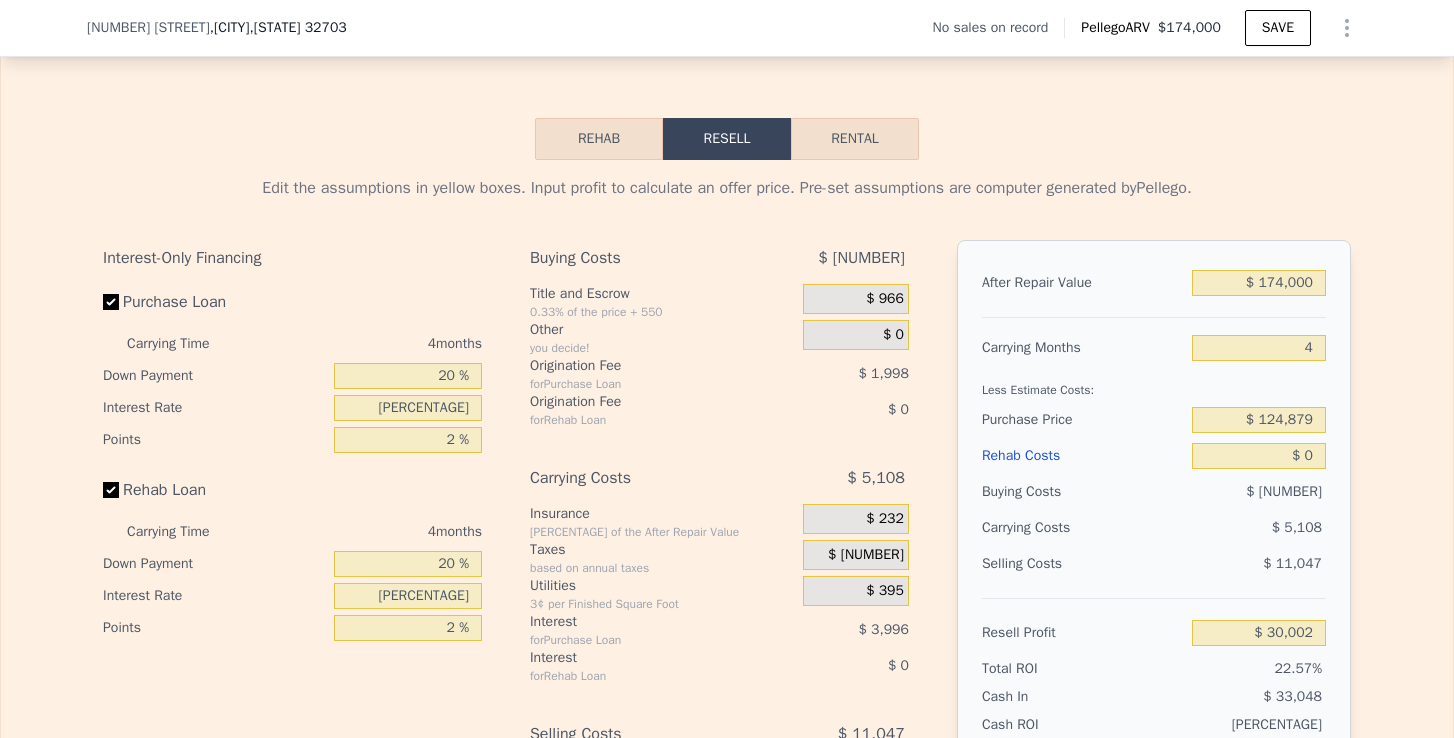 scroll, scrollTop: 2425, scrollLeft: 0, axis: vertical 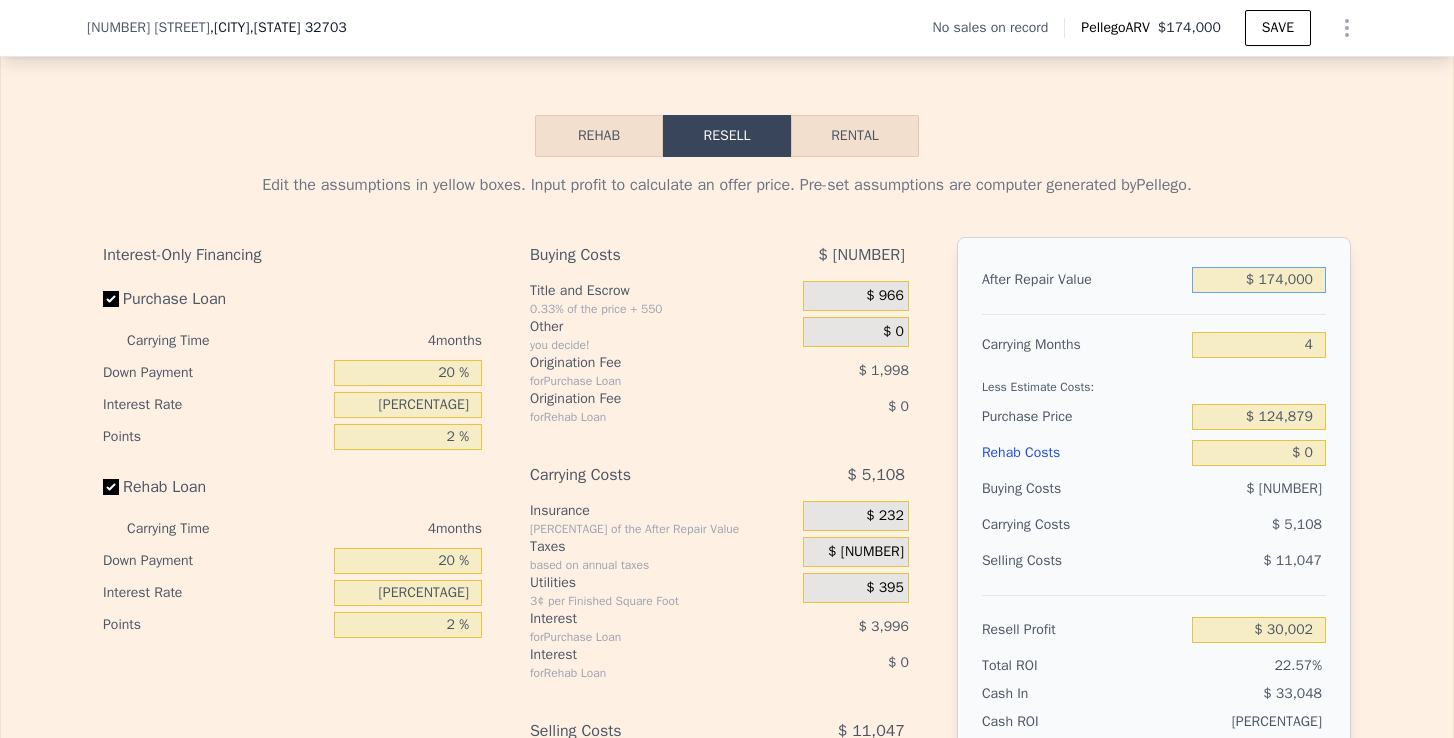 click on "$ 174,000" at bounding box center (1259, 280) 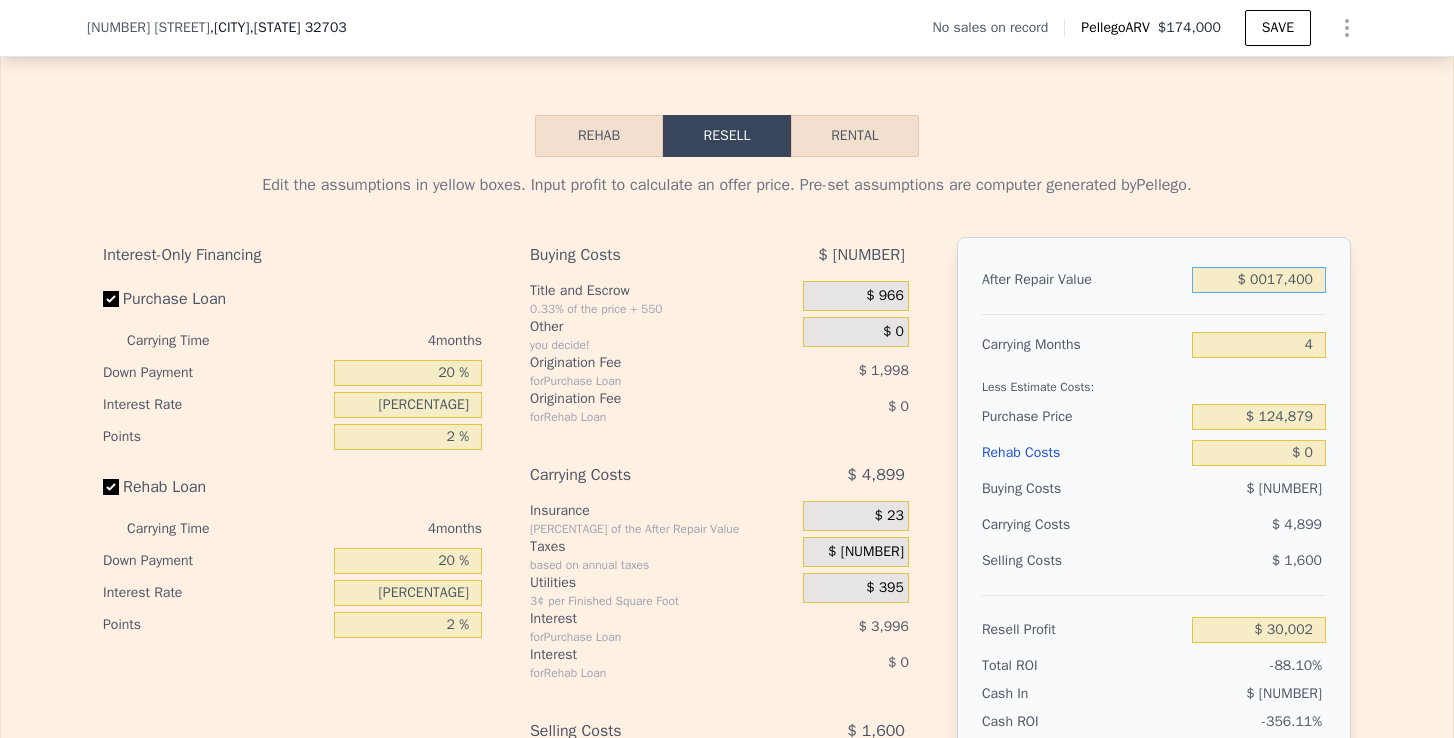 type on "$ 001,740" 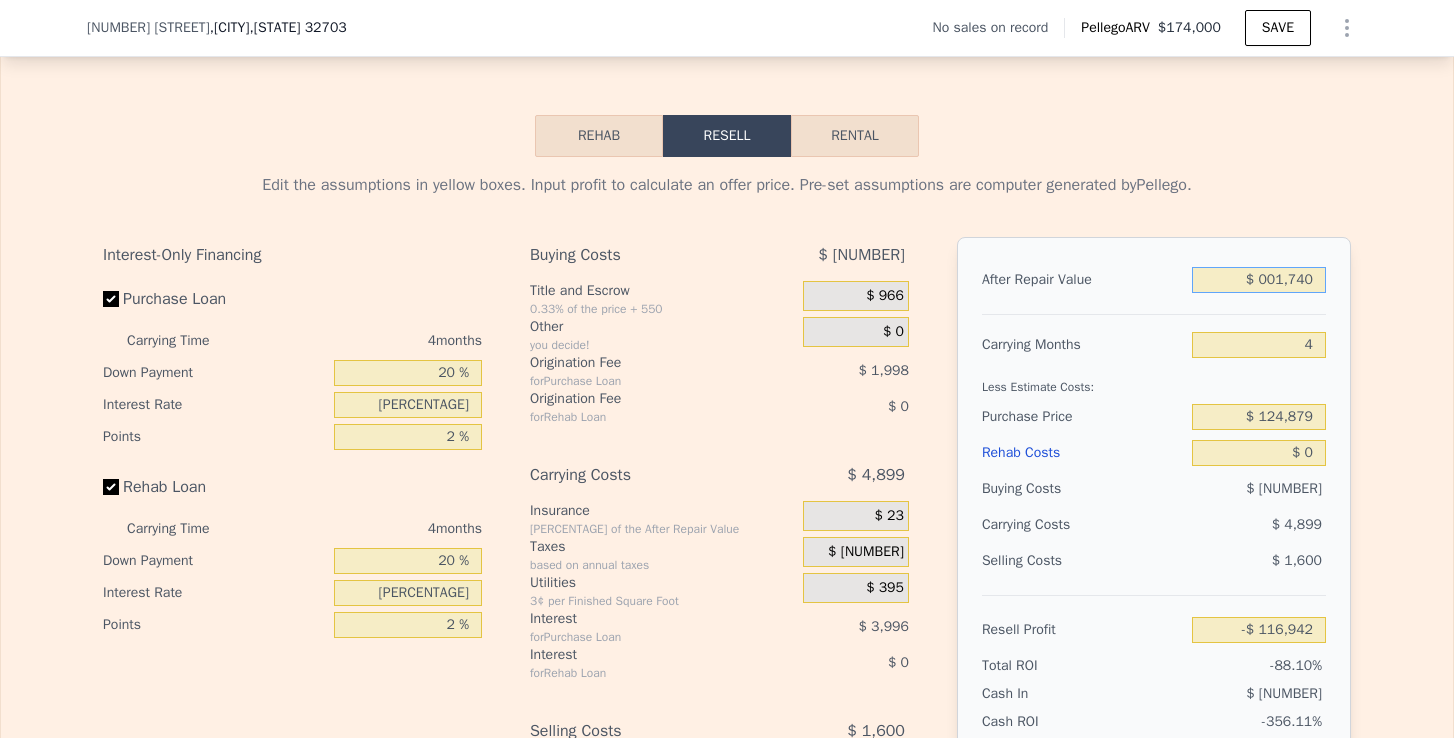 type on "$ [NUMBER]" 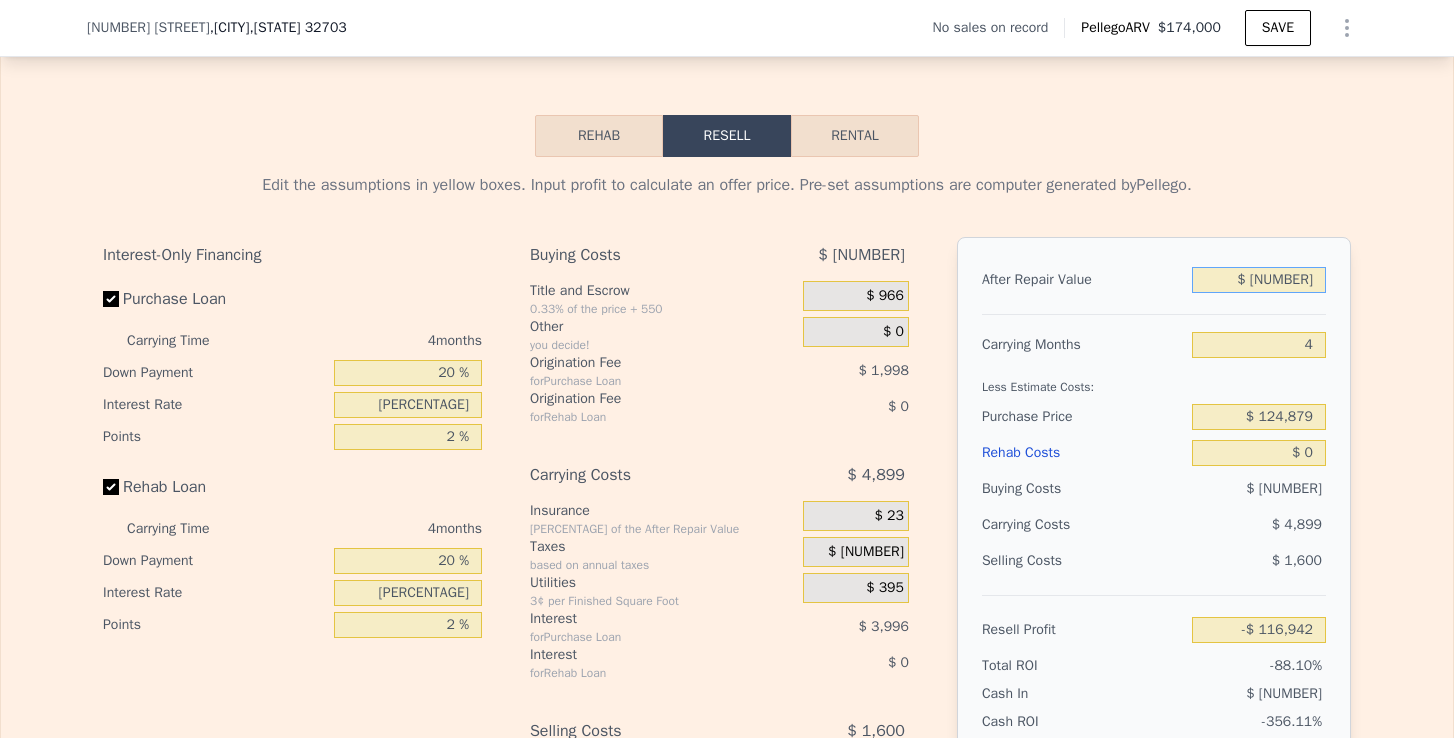 type on "-$ [NUMBER]" 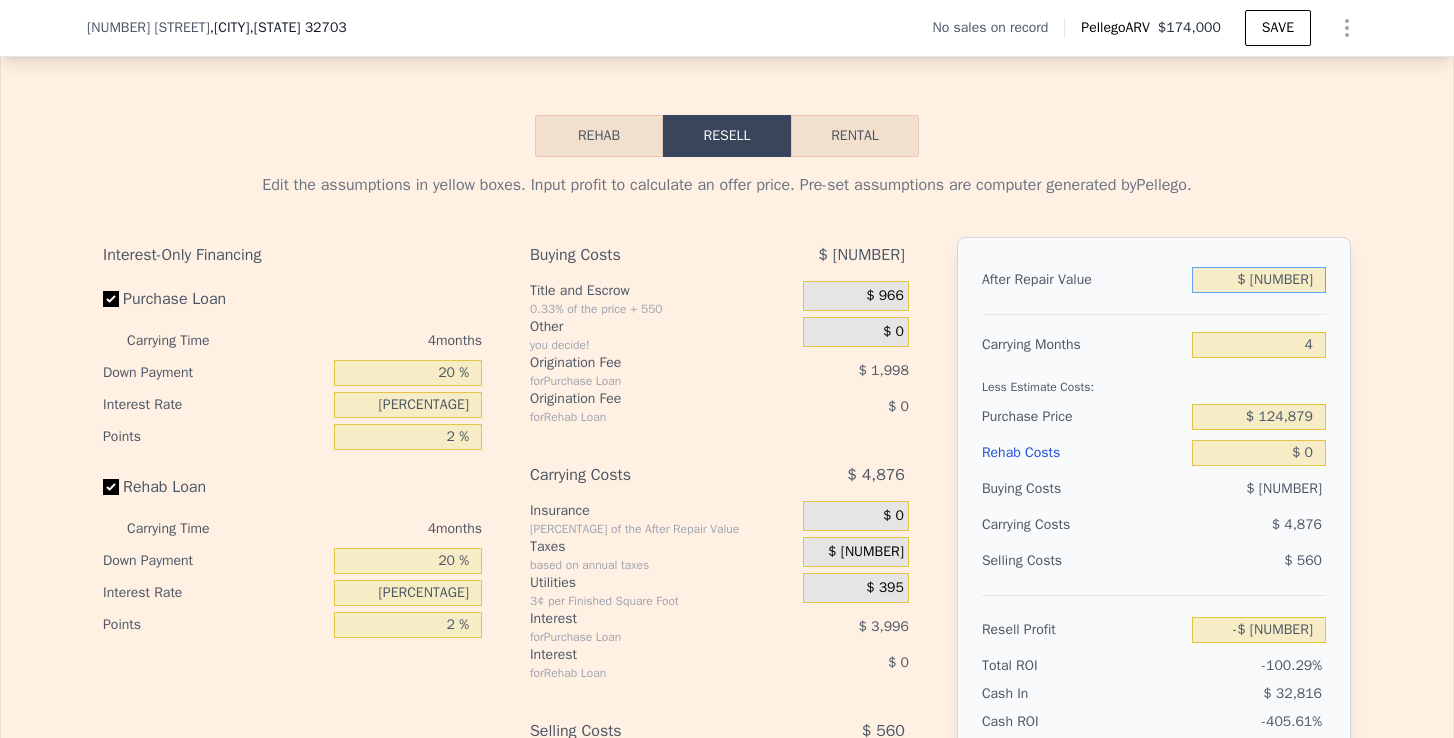 type on "$ [NUMBER]" 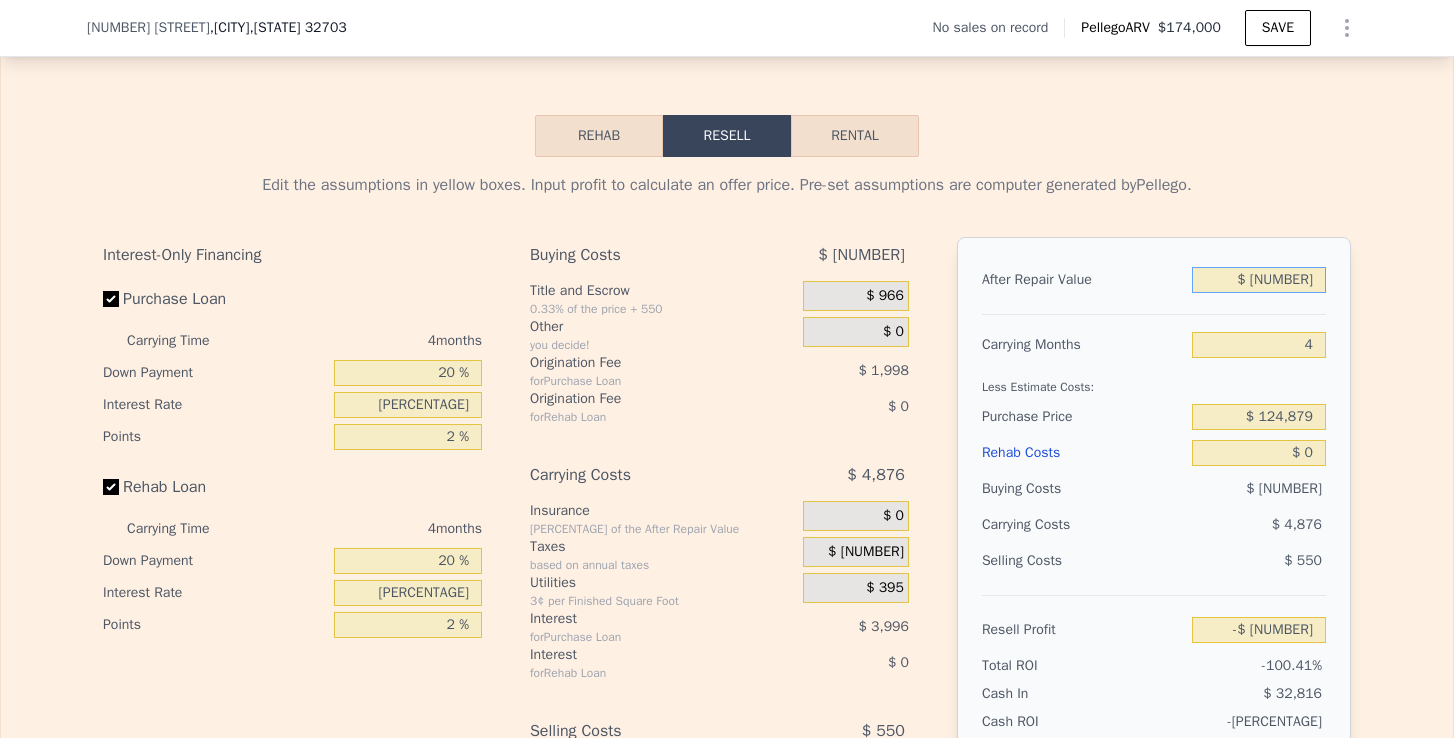 type on "-$ 133,268" 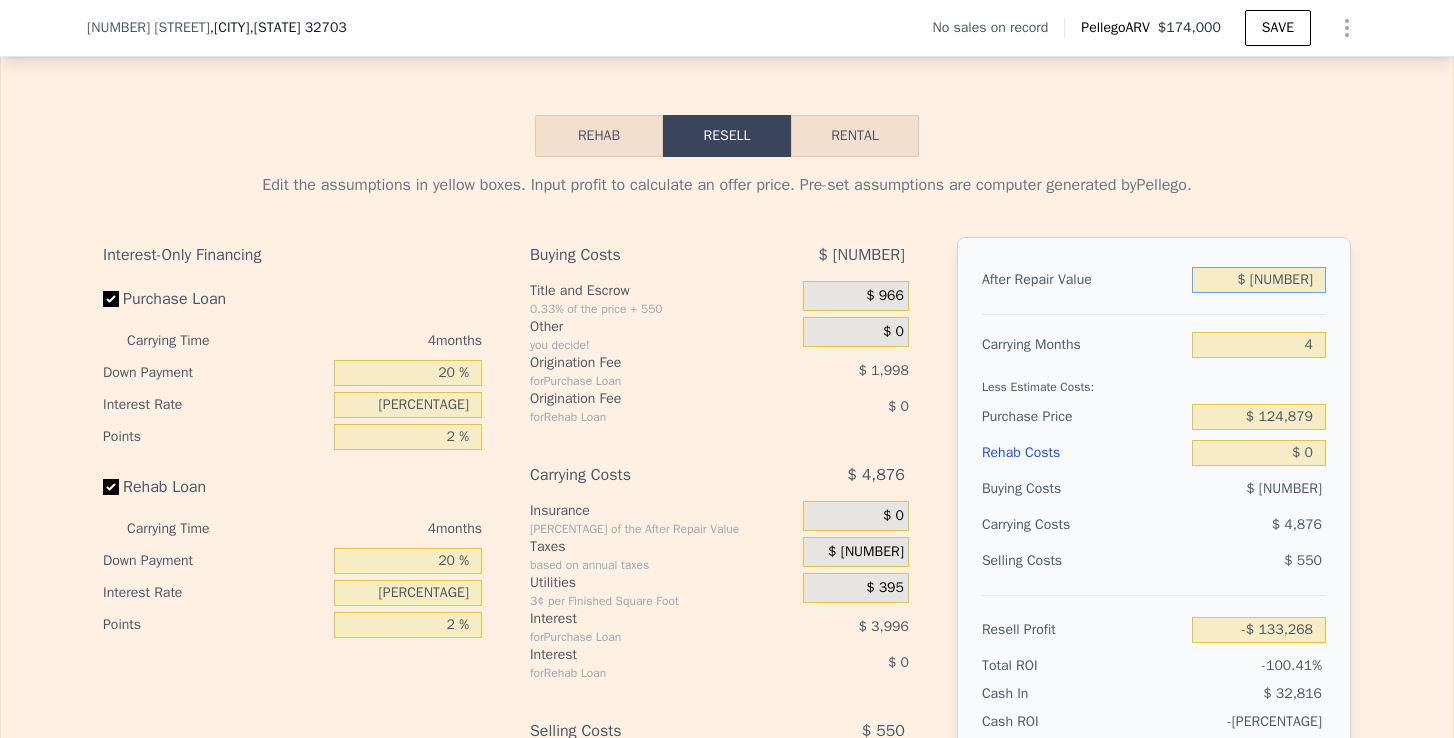 type on "$ 00" 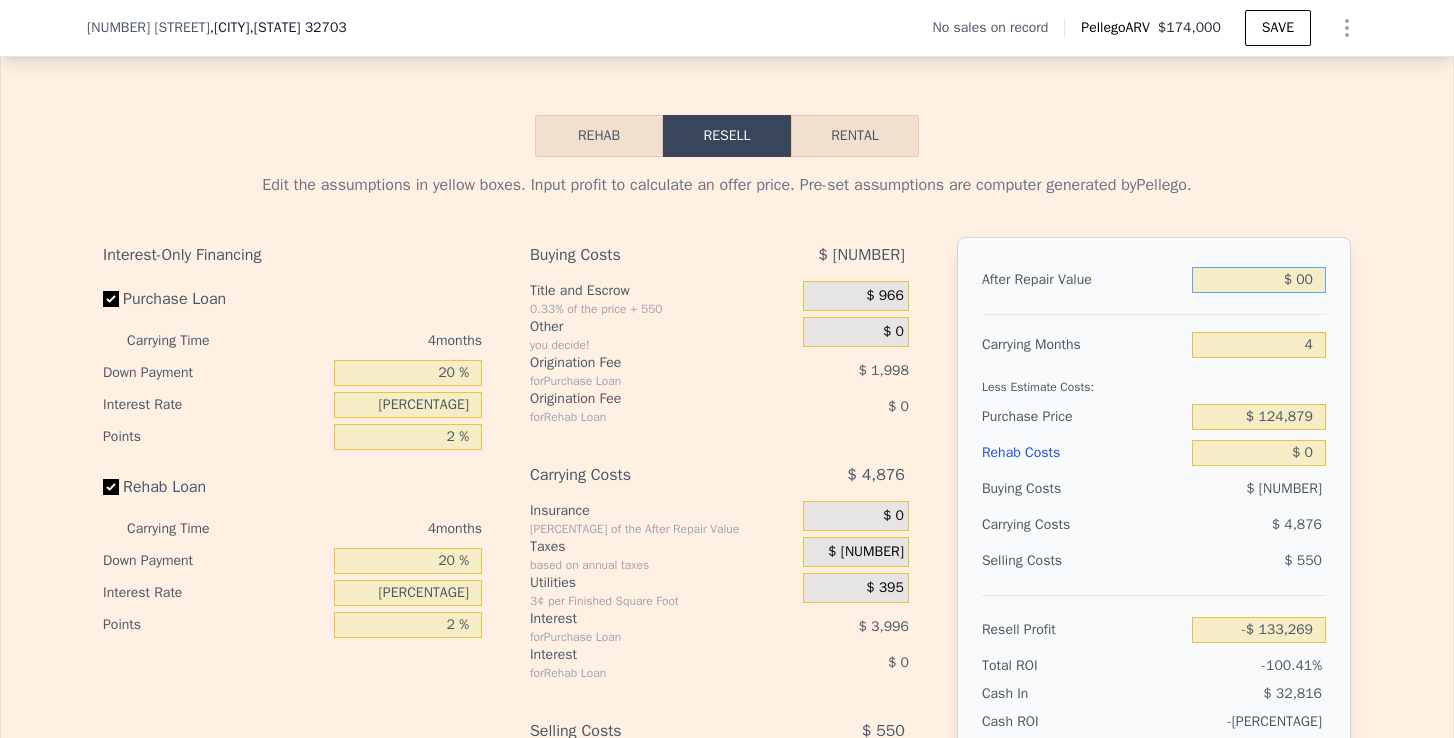type on "$ 300" 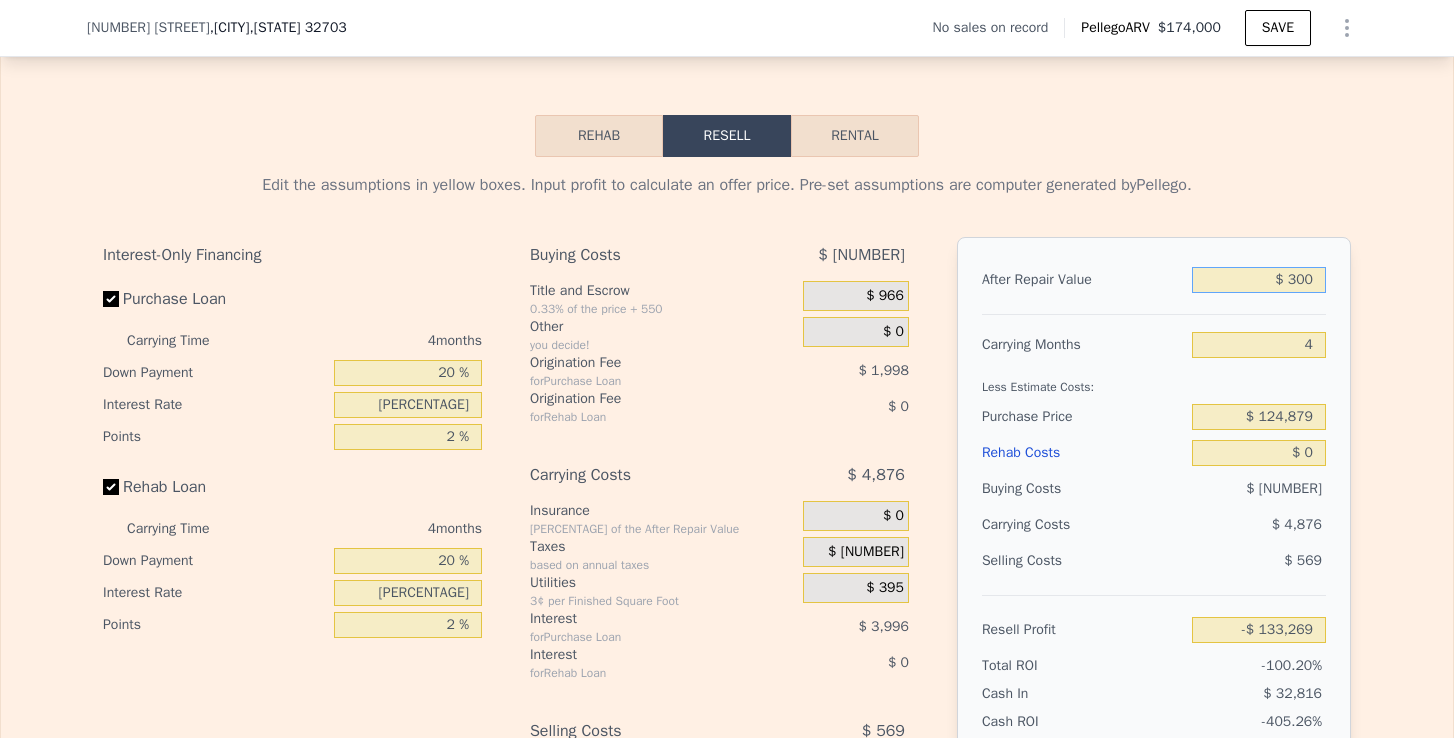 type on "-$ [NUMBER]" 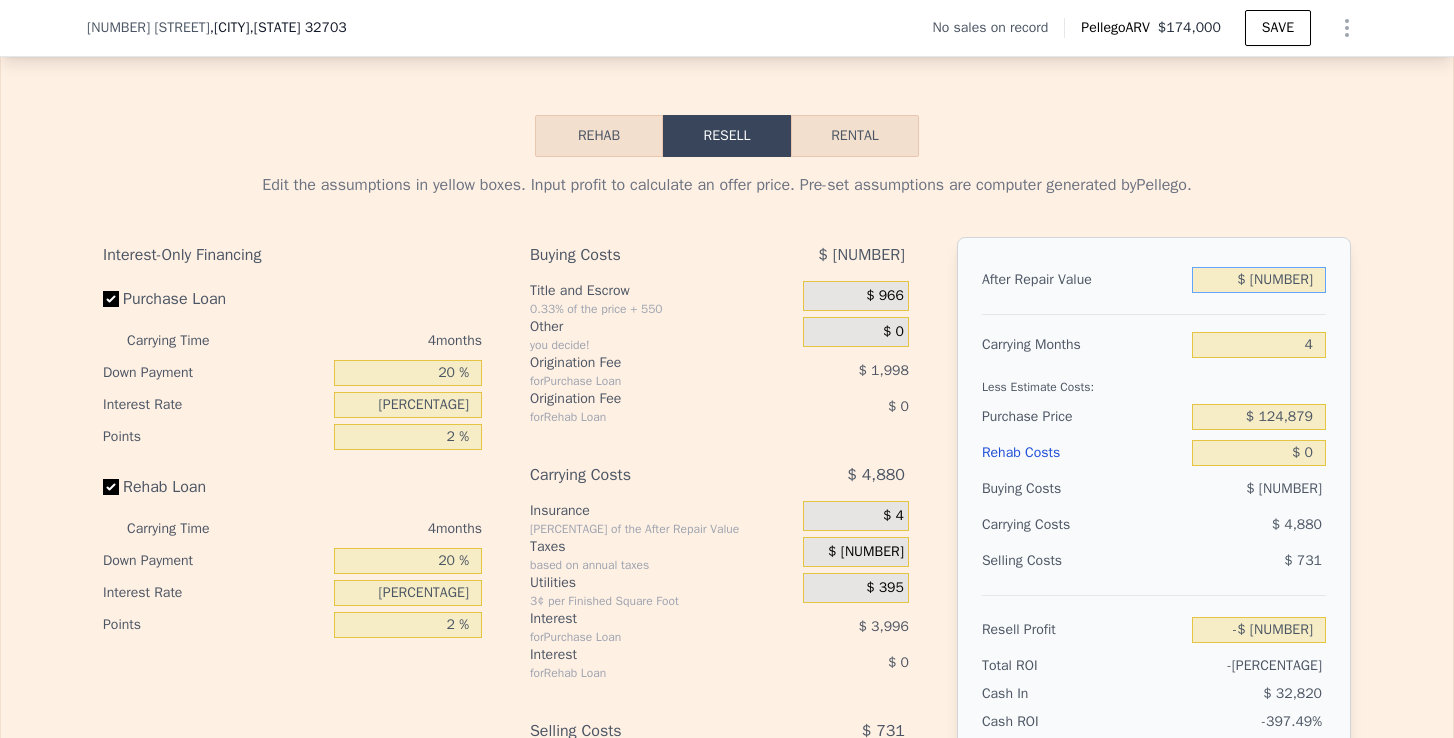 type on "$ [NUMBER]" 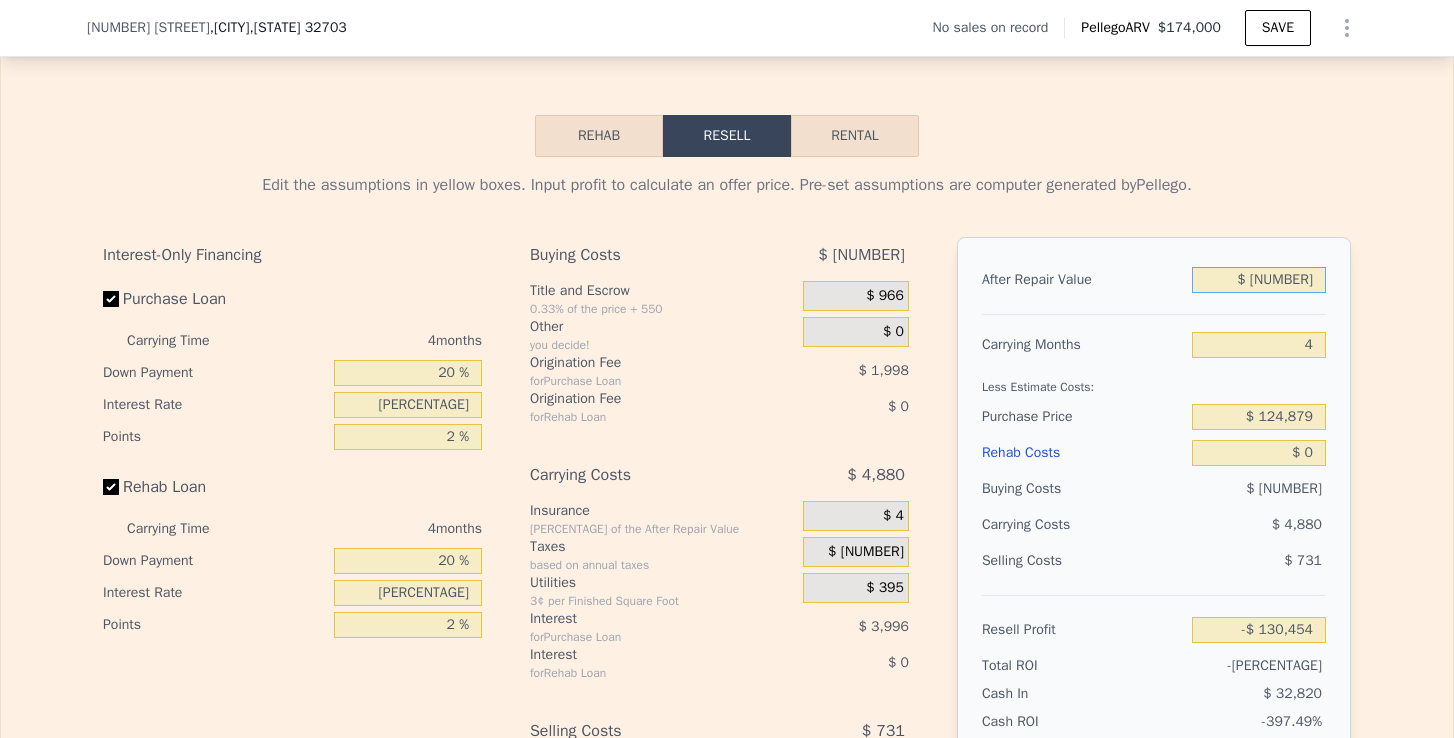 type on "$ 300,000" 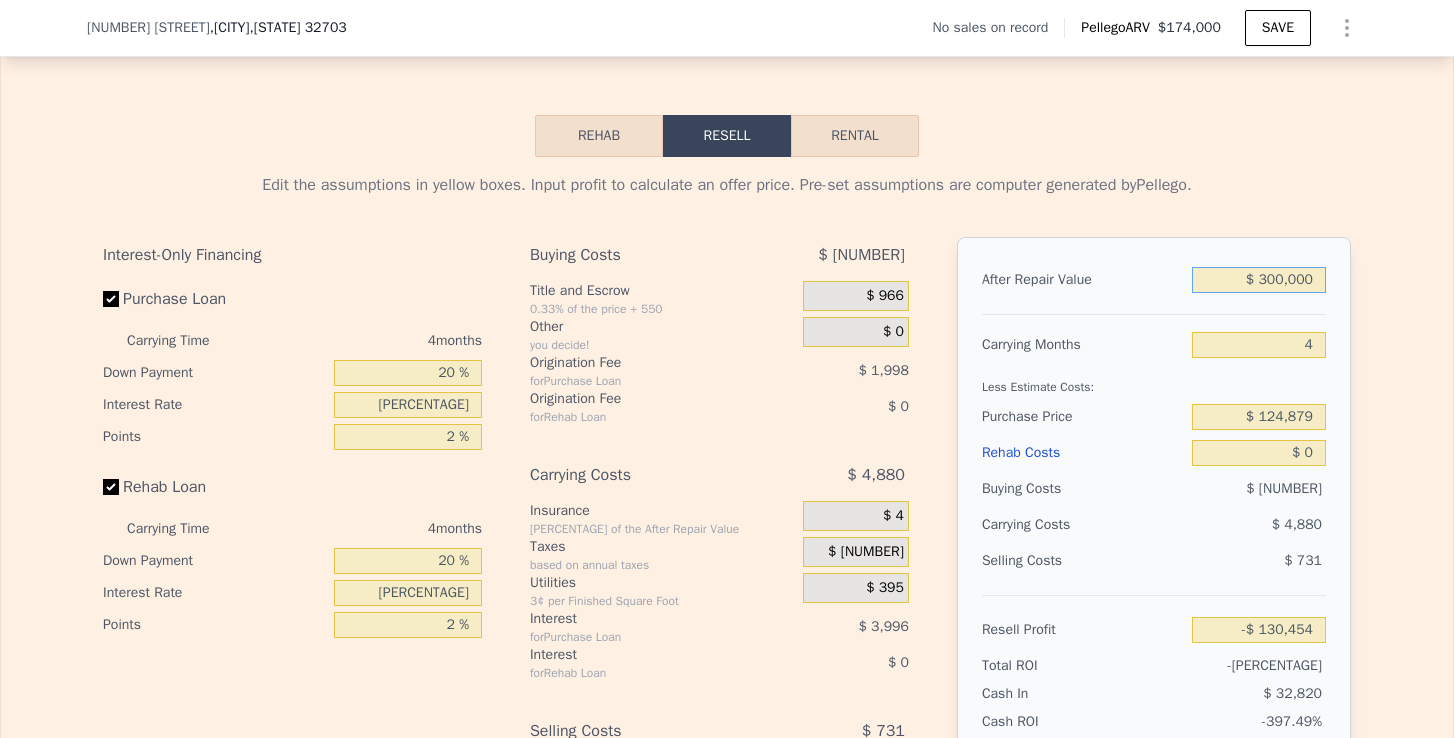 type on "$ [NUMBER]" 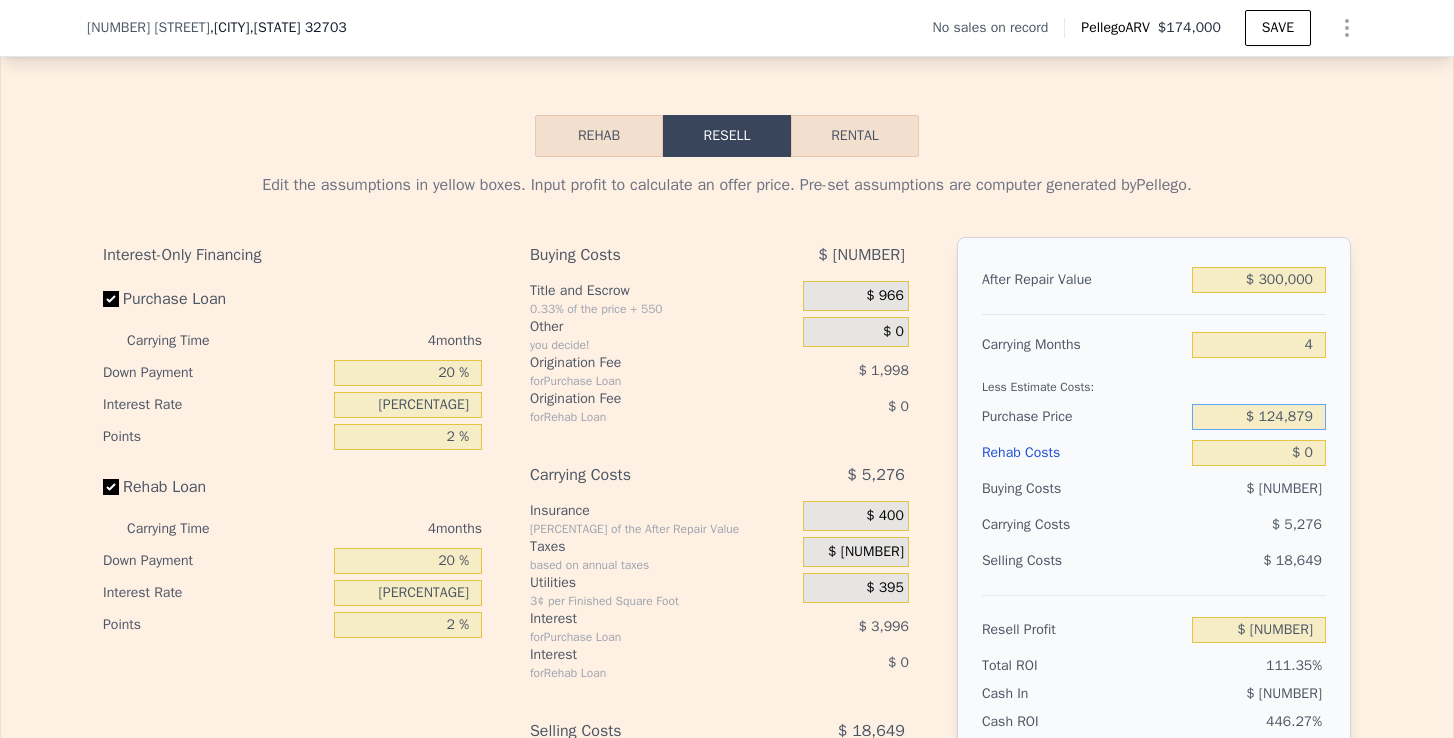 click on "$ 124,879" at bounding box center (1259, 417) 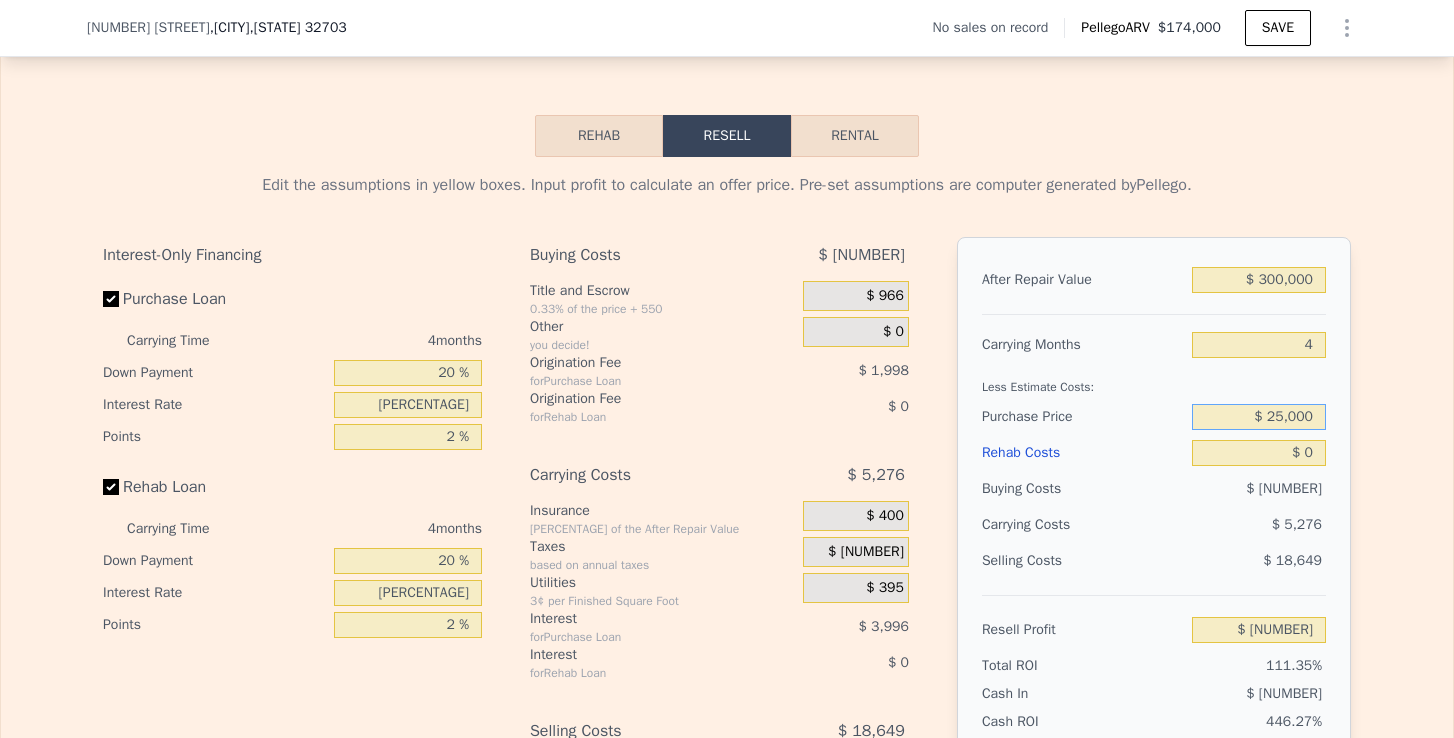 type on "$ 250,000" 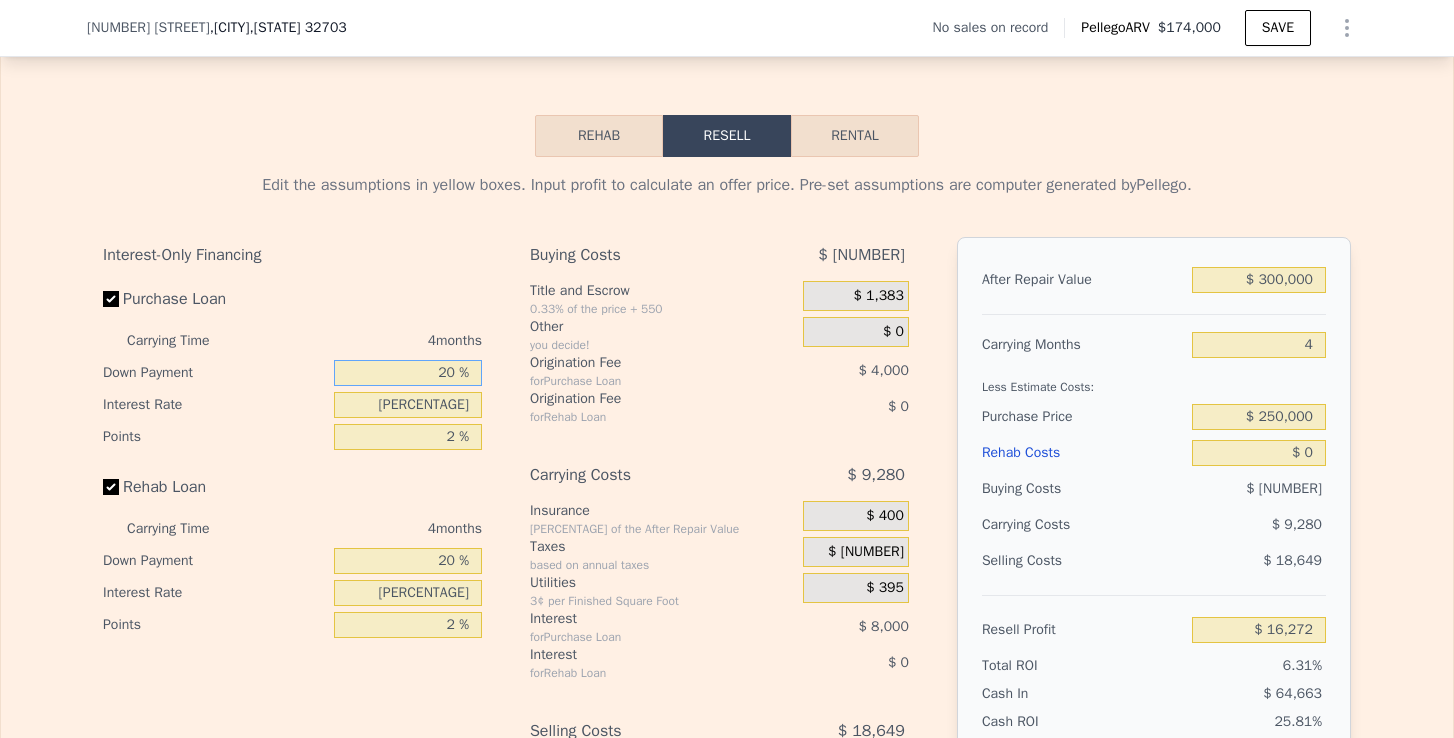 type on "$ 16,688" 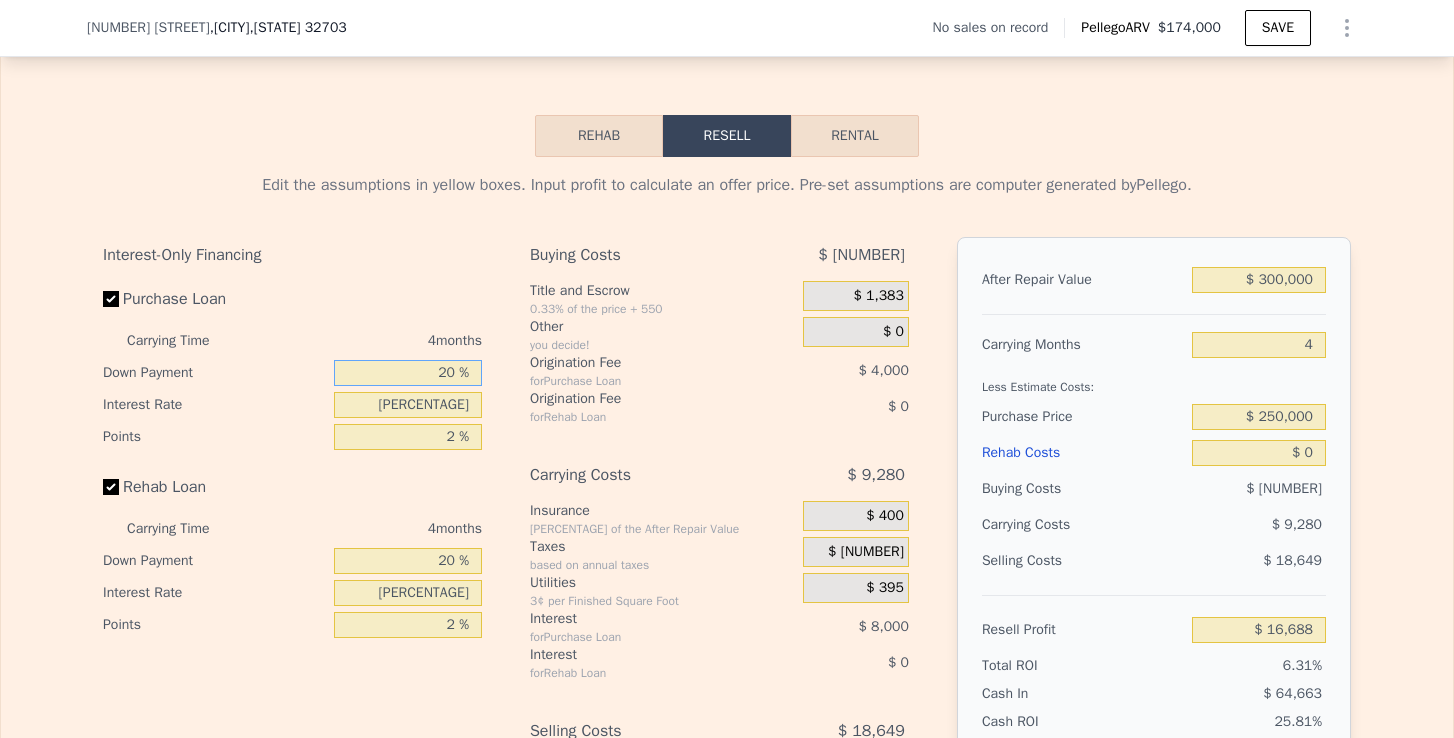 drag, startPoint x: 455, startPoint y: 372, endPoint x: 406, endPoint y: 375, distance: 49.09175 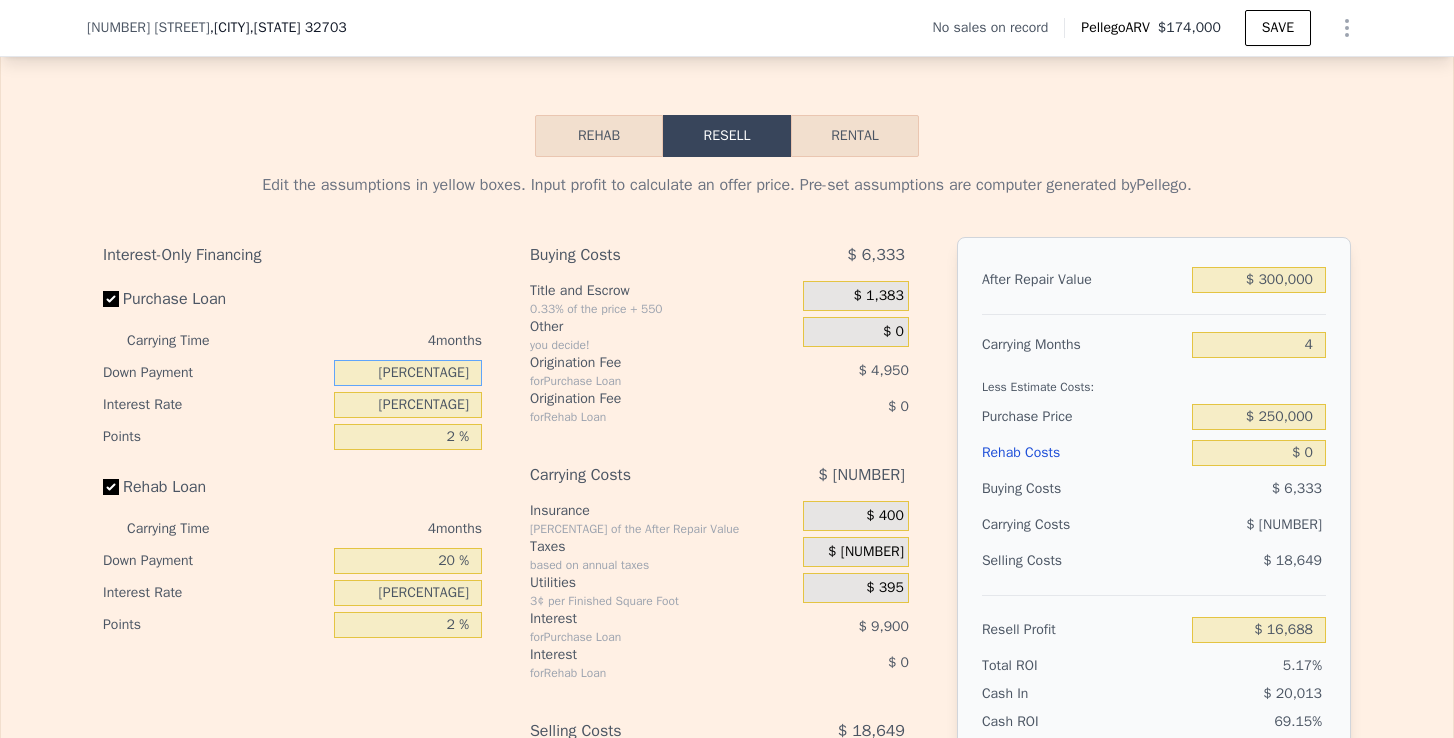 type on "$ 13,838" 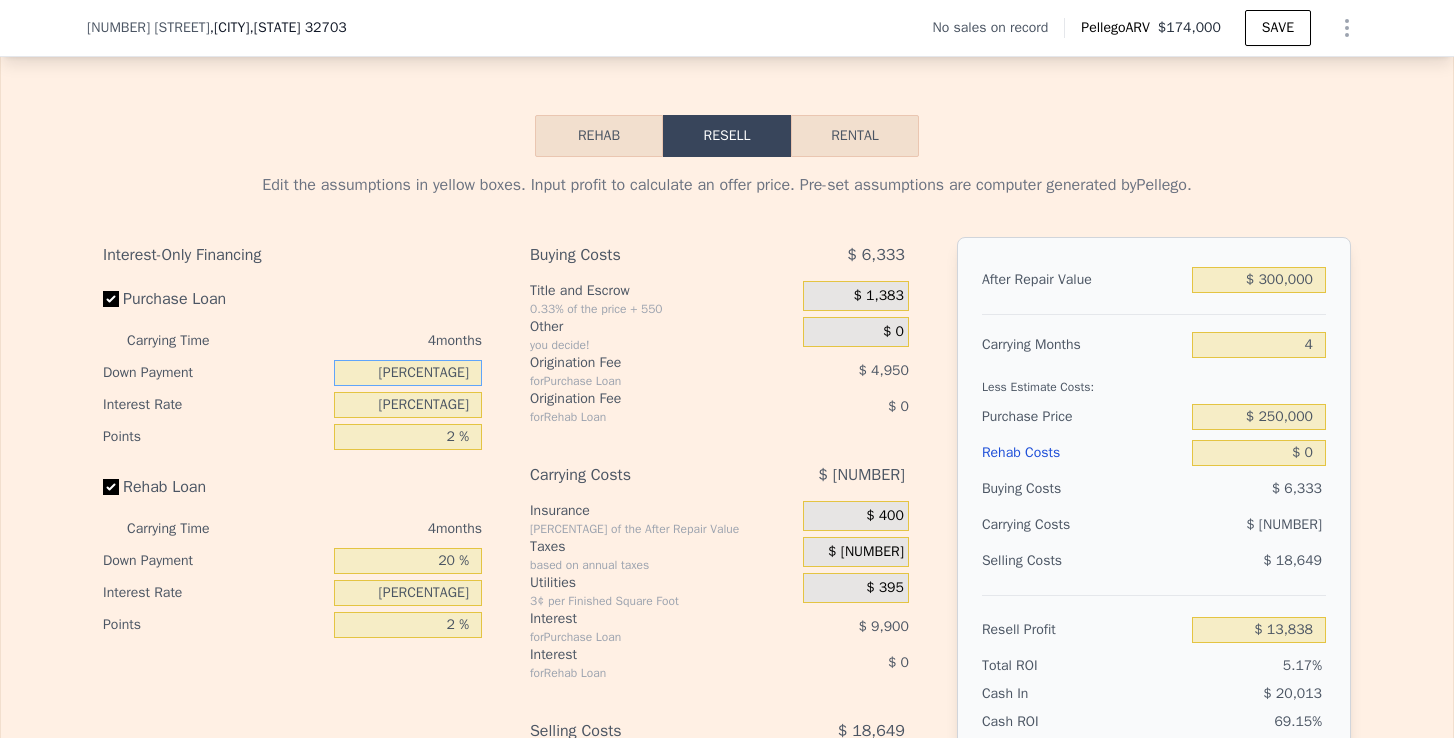 type on "15 %" 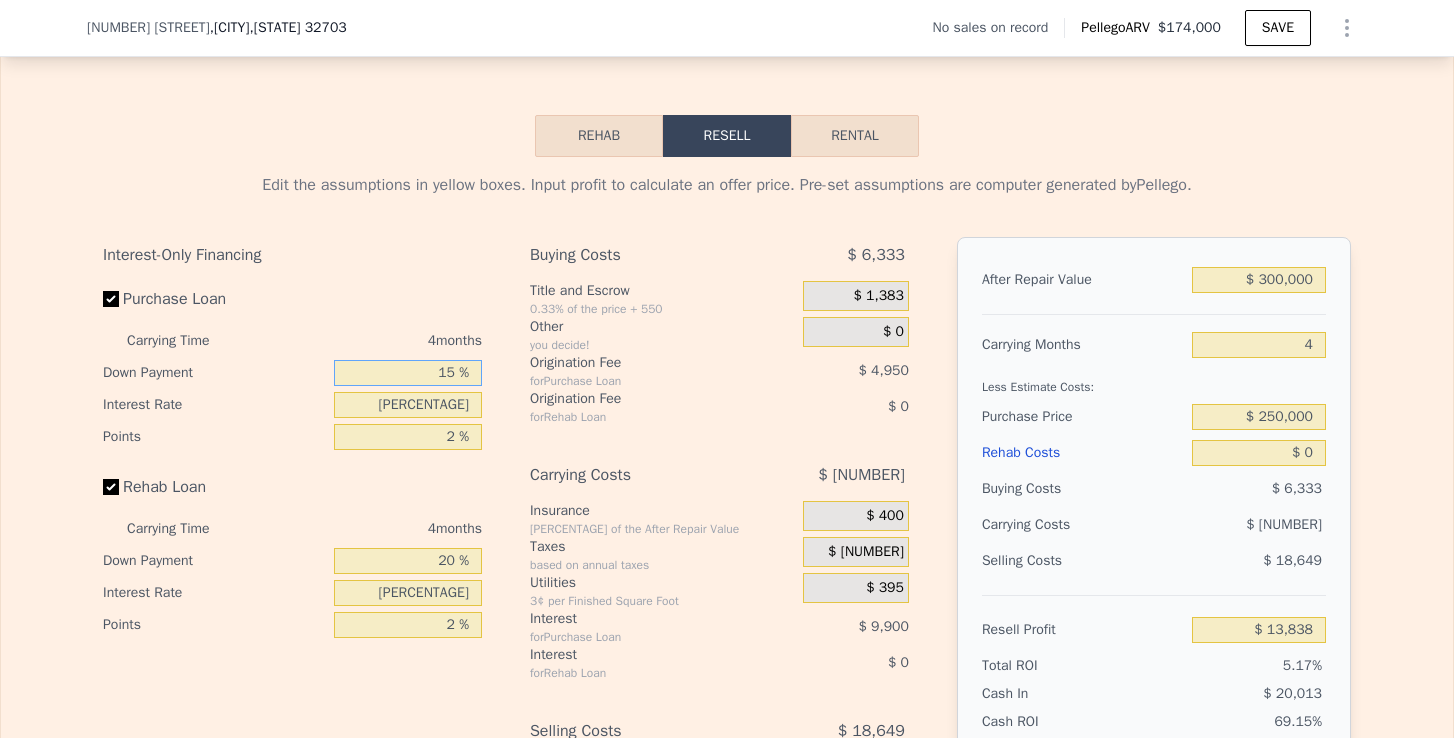 type on "$ 15,938" 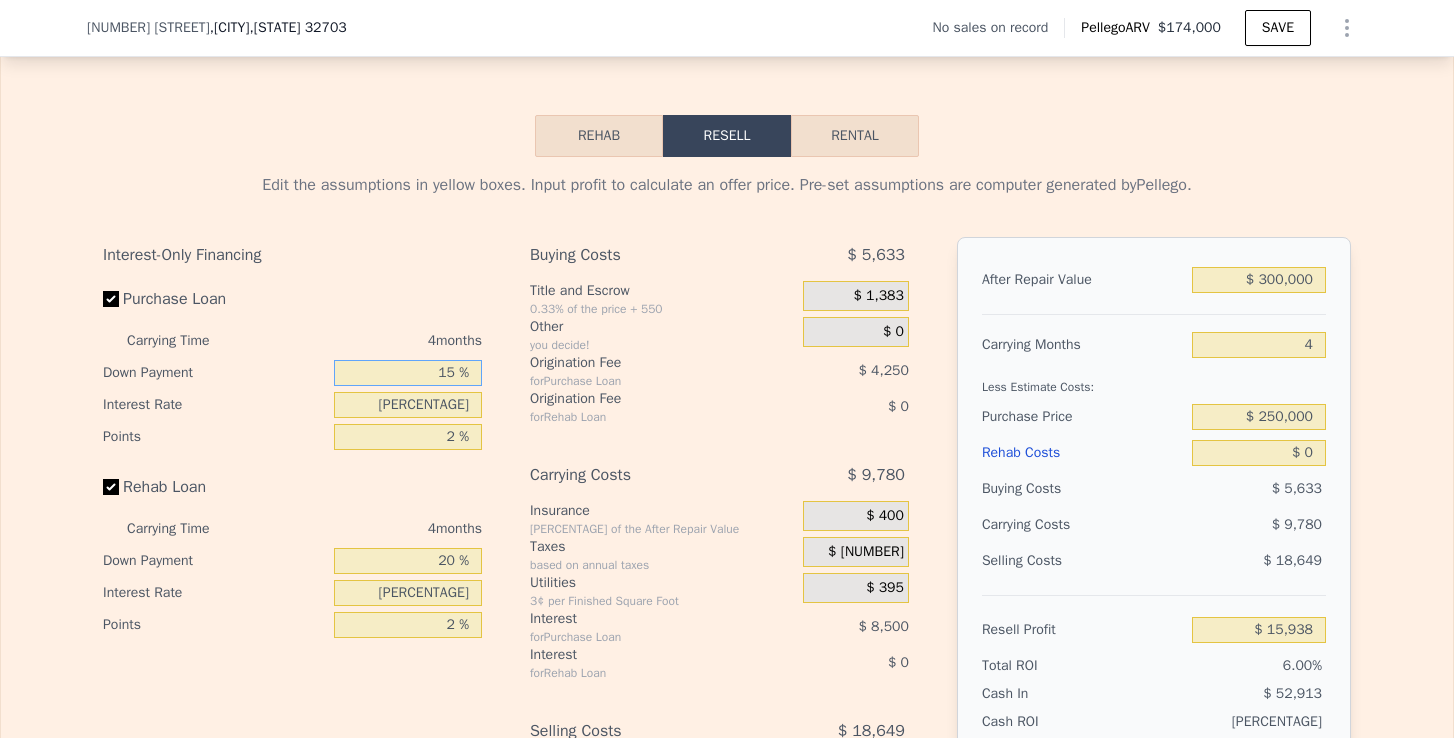 type on "15 %" 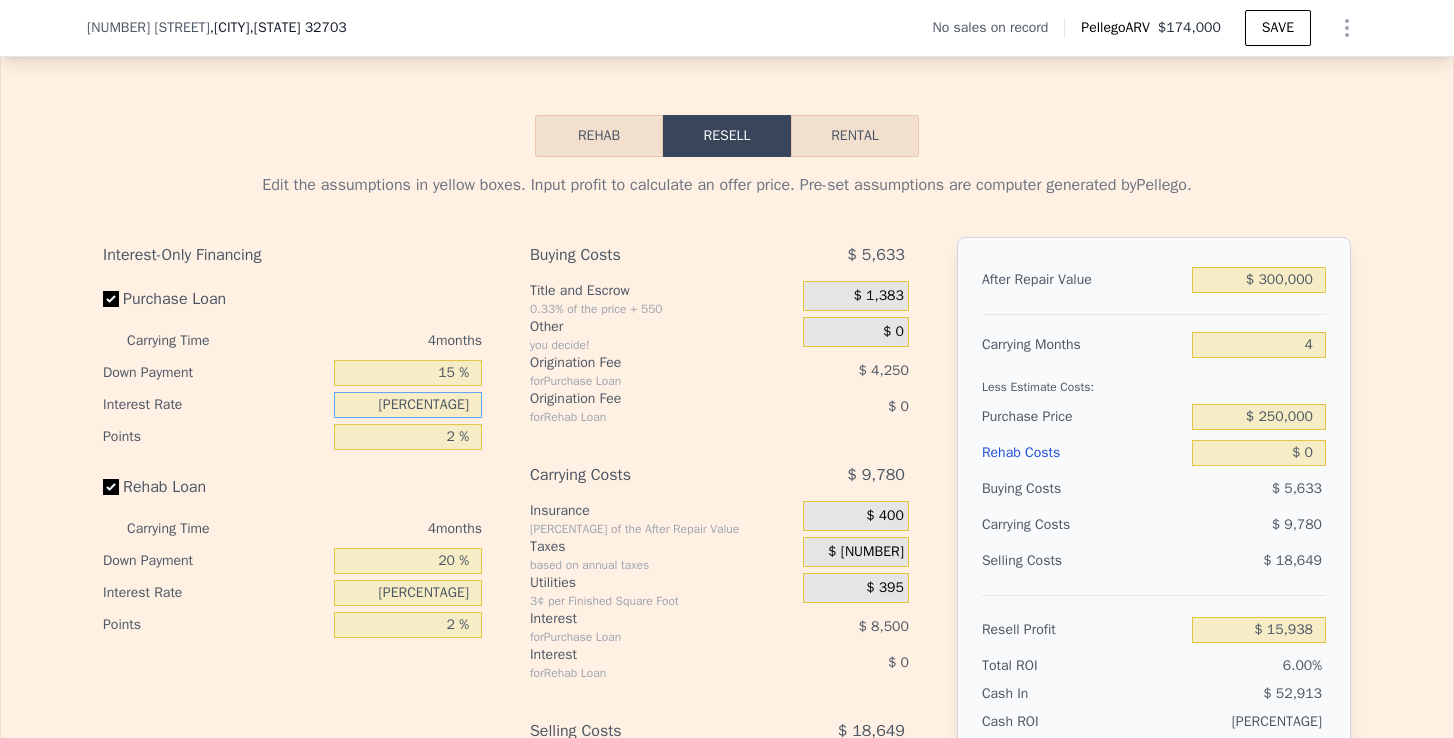 click on "[PERCENTAGE]" at bounding box center (408, 405) 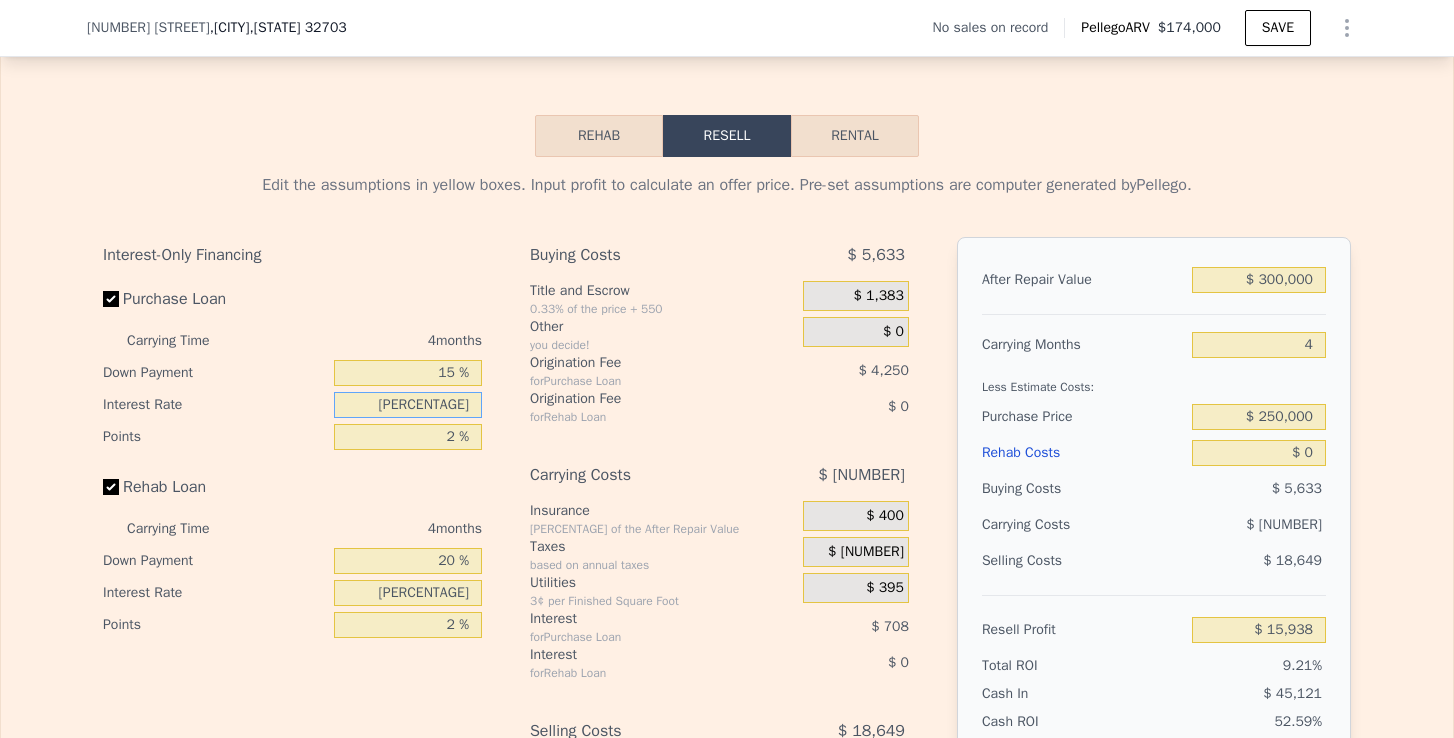 type on "$ 23,730" 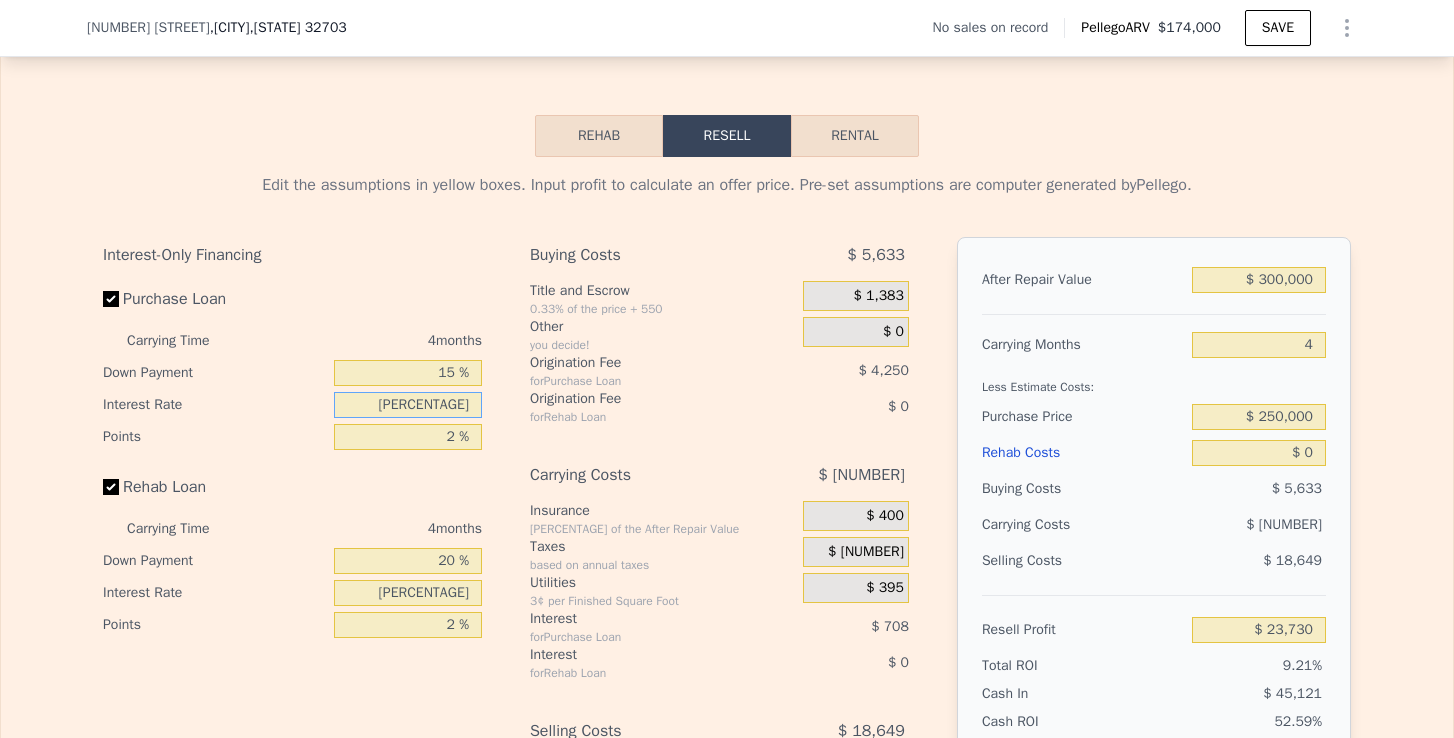 type on "[PERCENTAGE]" 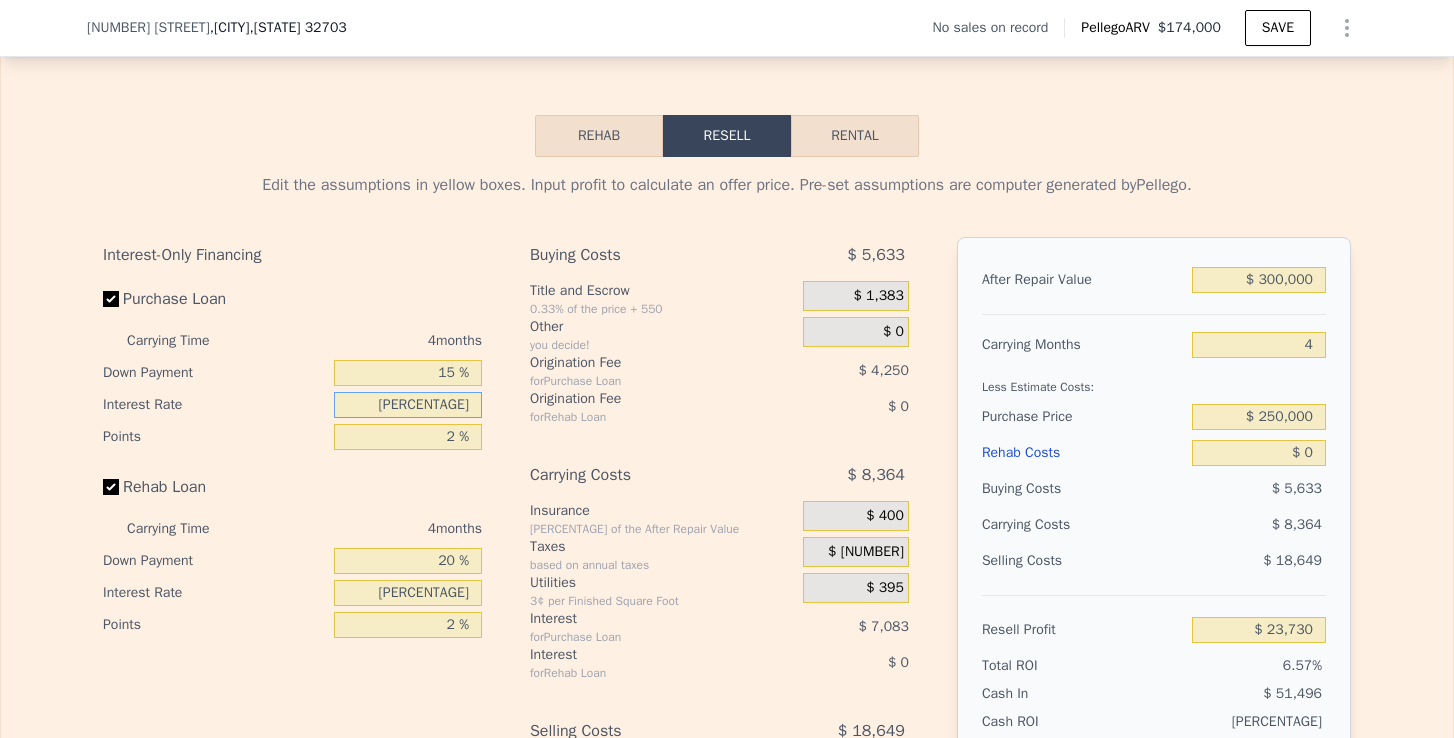 type on "$ 17,354" 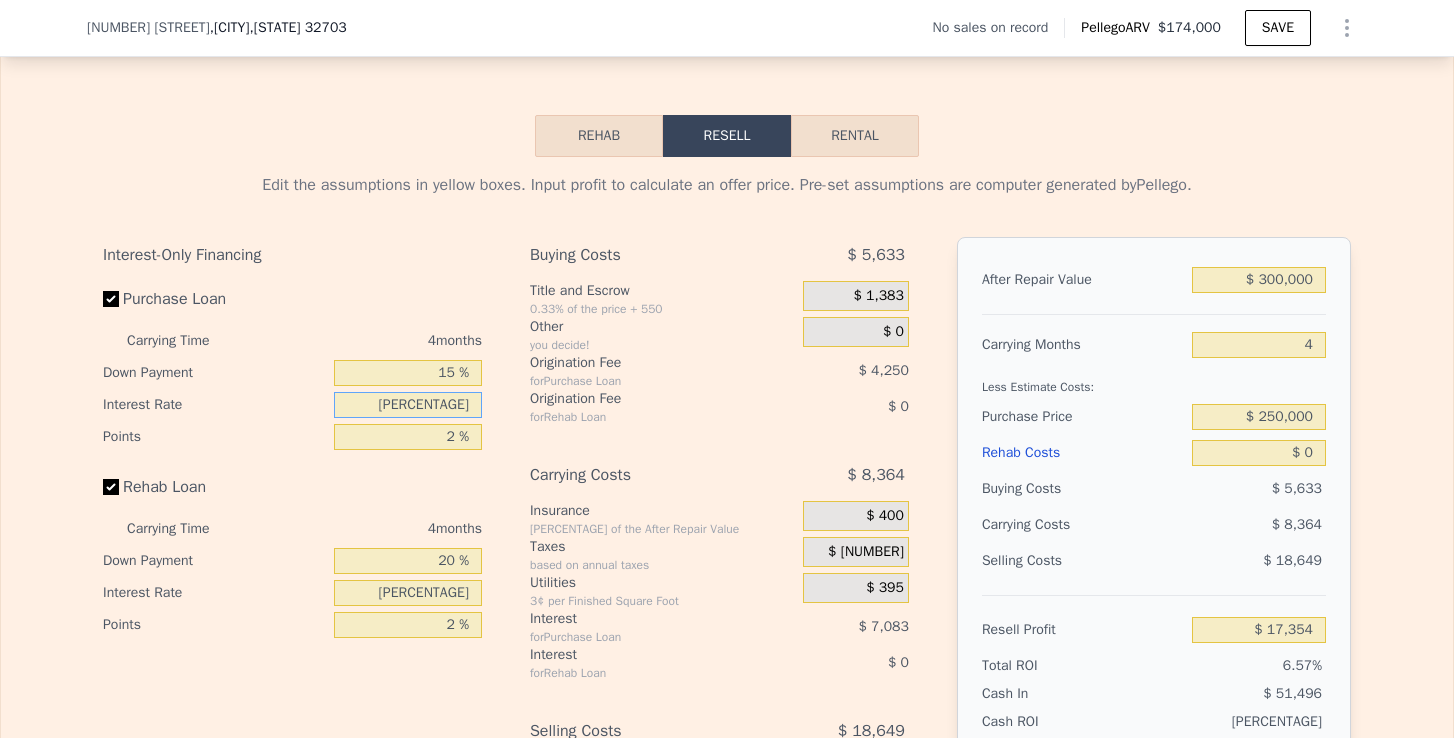 scroll, scrollTop: 2467, scrollLeft: 0, axis: vertical 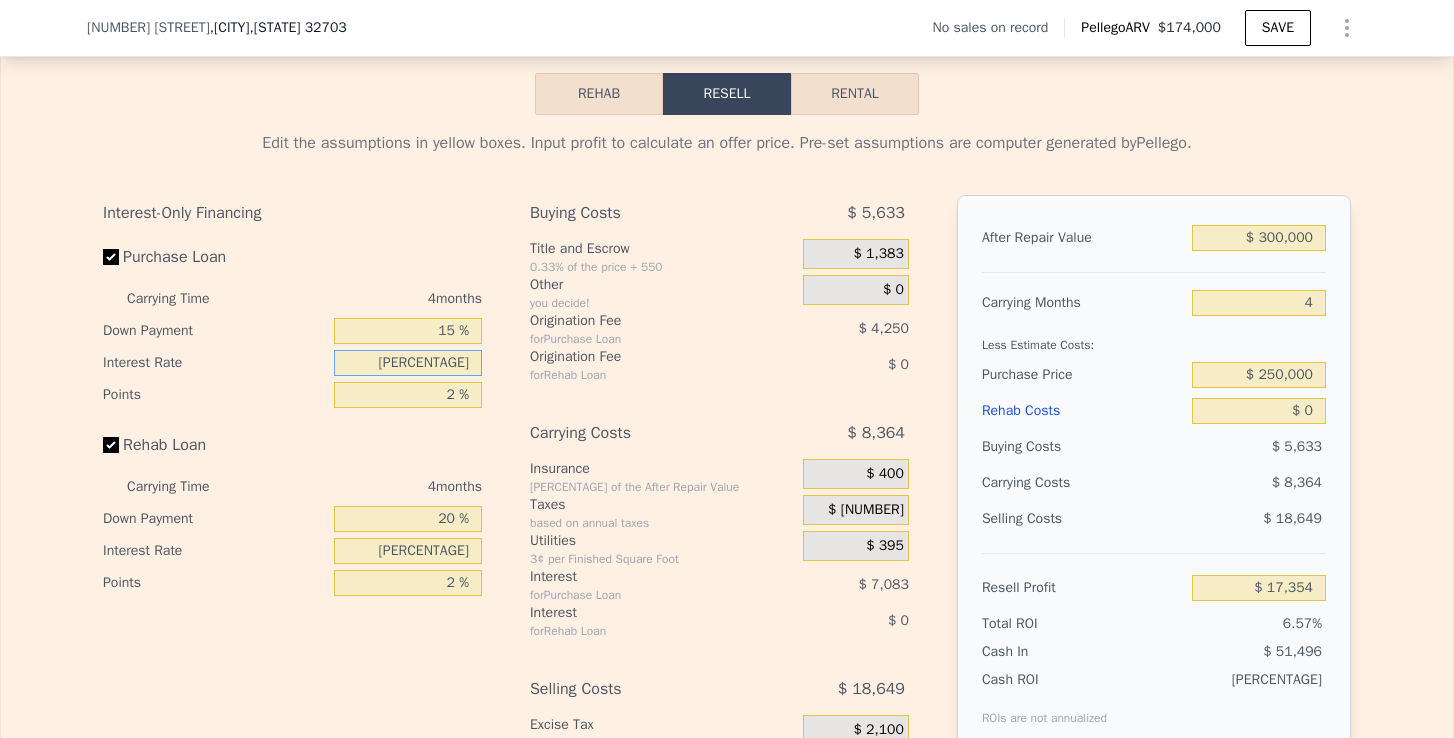 type on "[PERCENTAGE]" 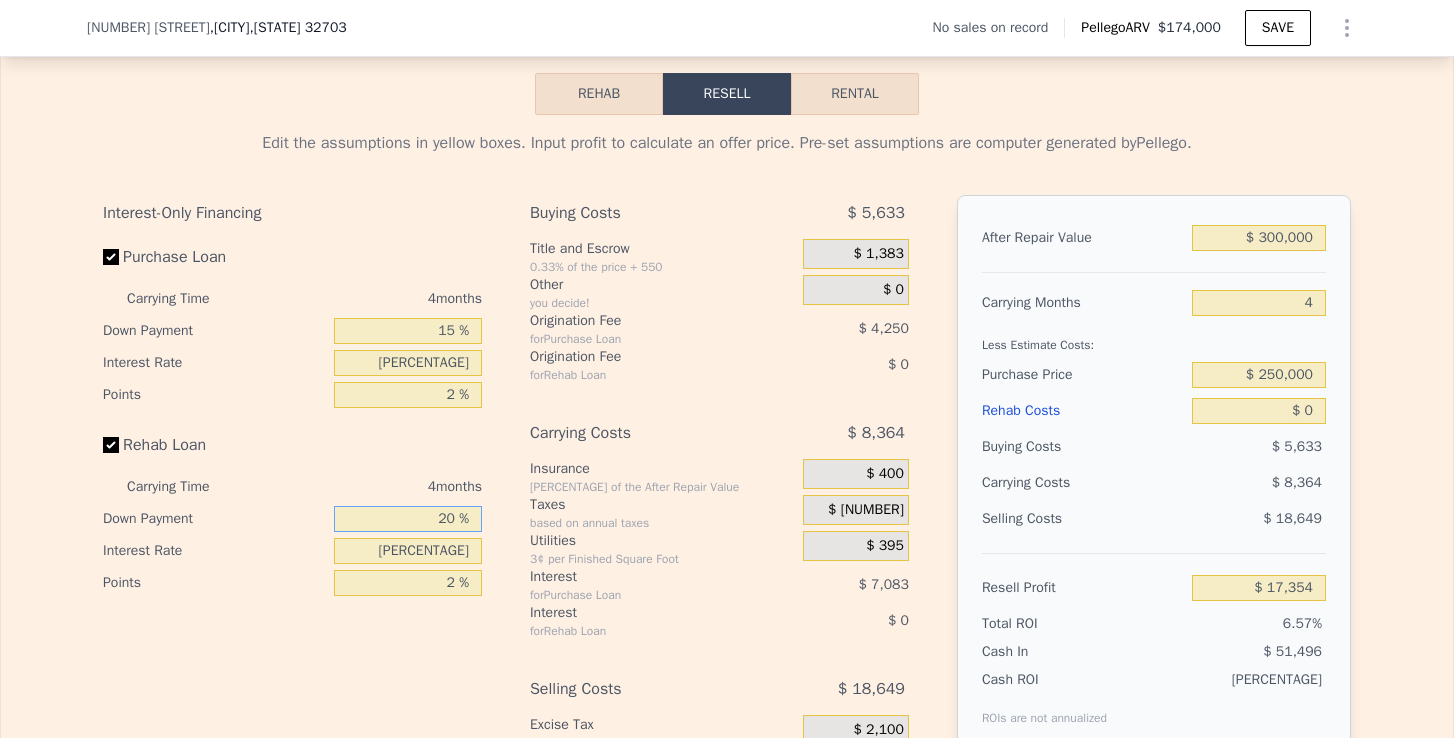 drag, startPoint x: 450, startPoint y: 520, endPoint x: 420, endPoint y: 522, distance: 30.066593 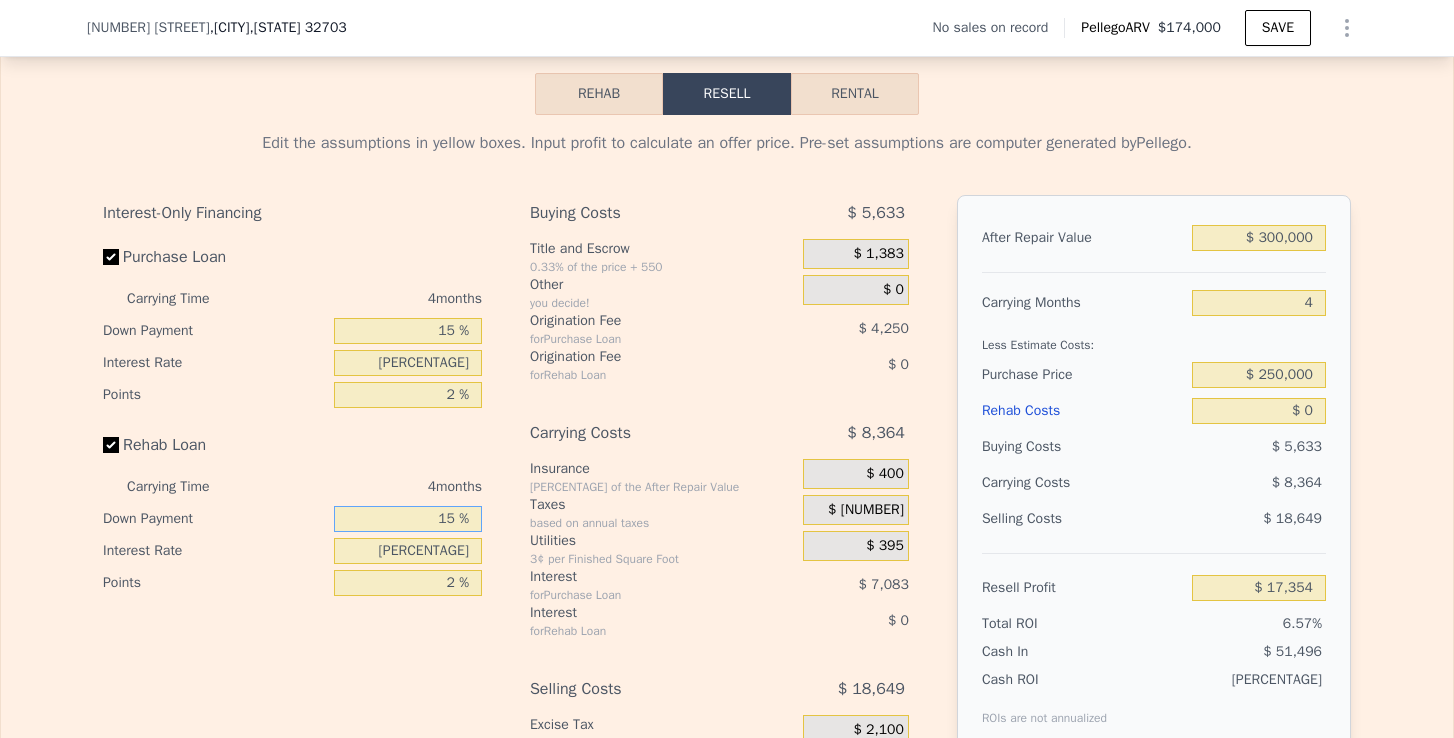 type on "15 %" 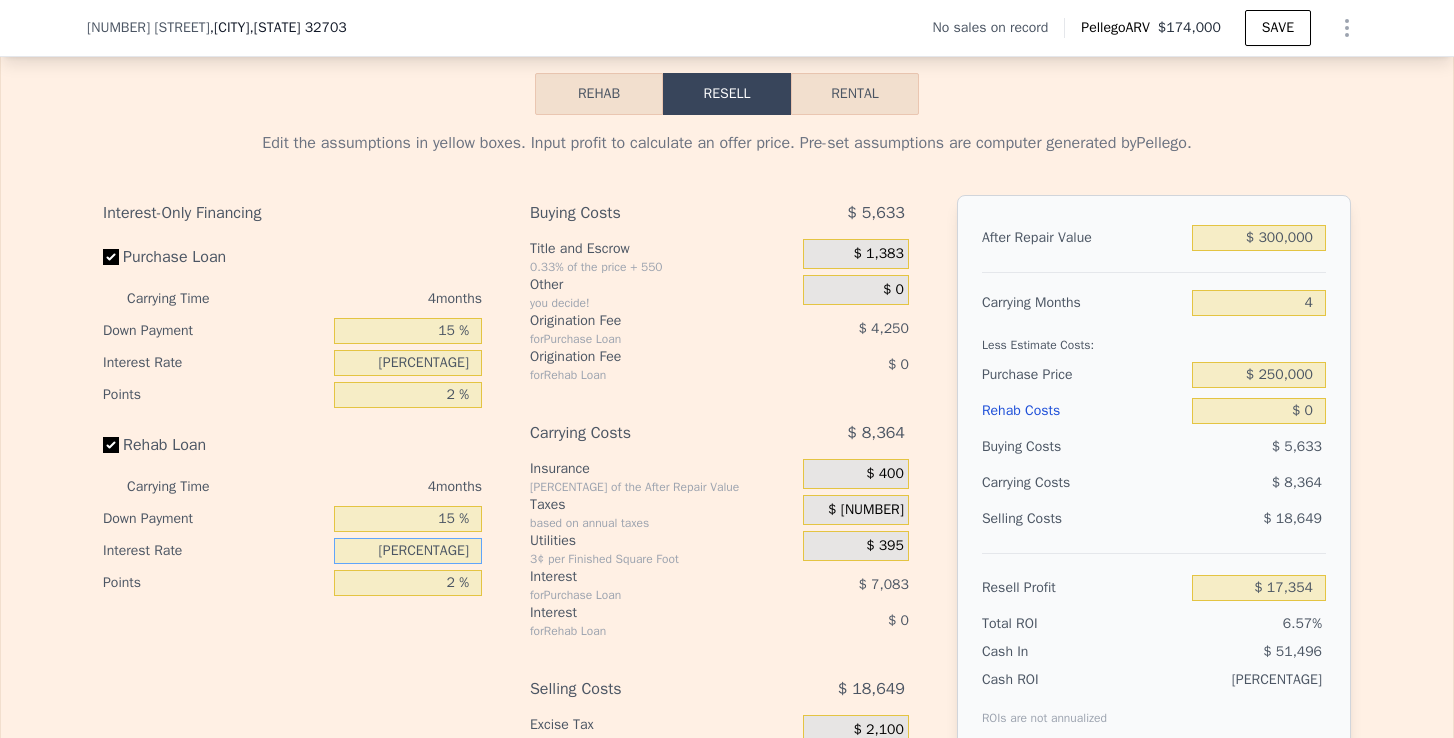click on "[PERCENTAGE]" at bounding box center [408, 551] 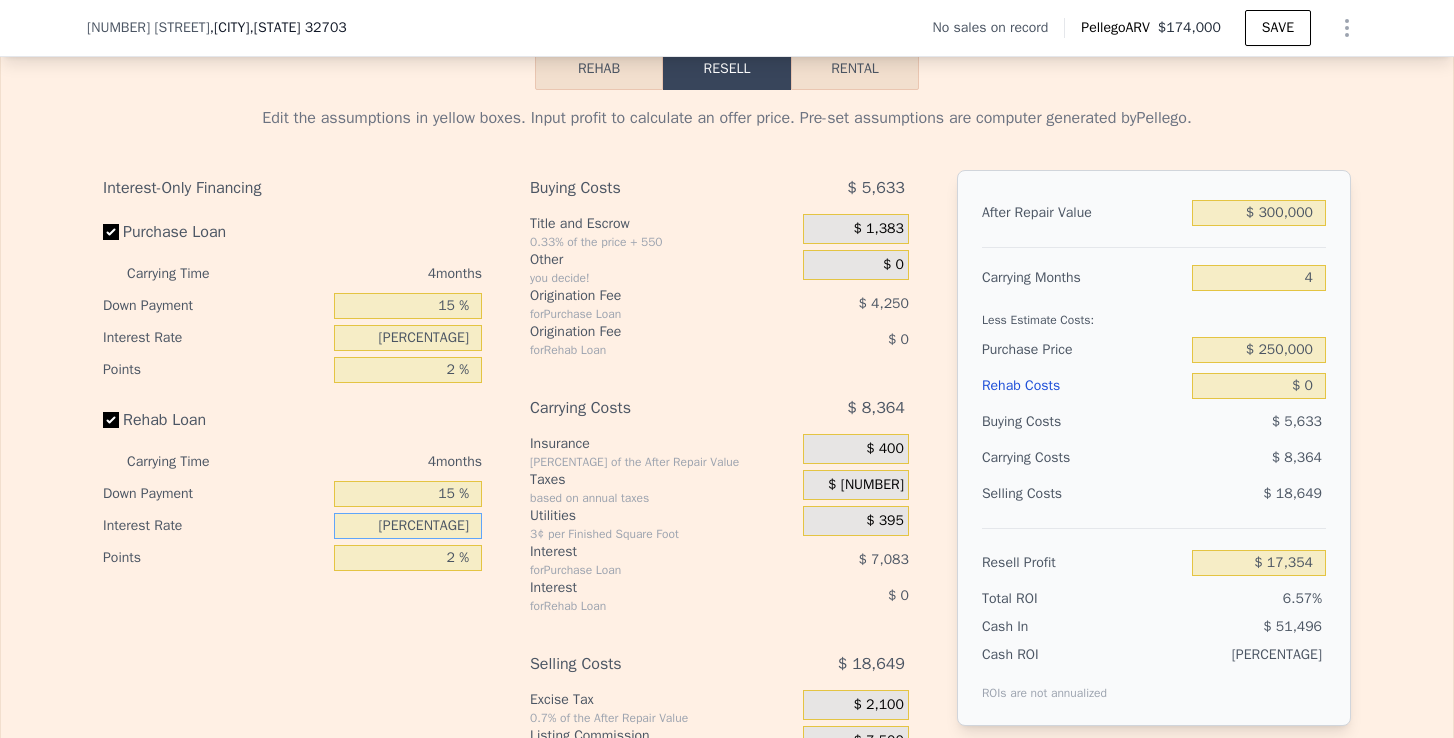 scroll, scrollTop: 2508, scrollLeft: 0, axis: vertical 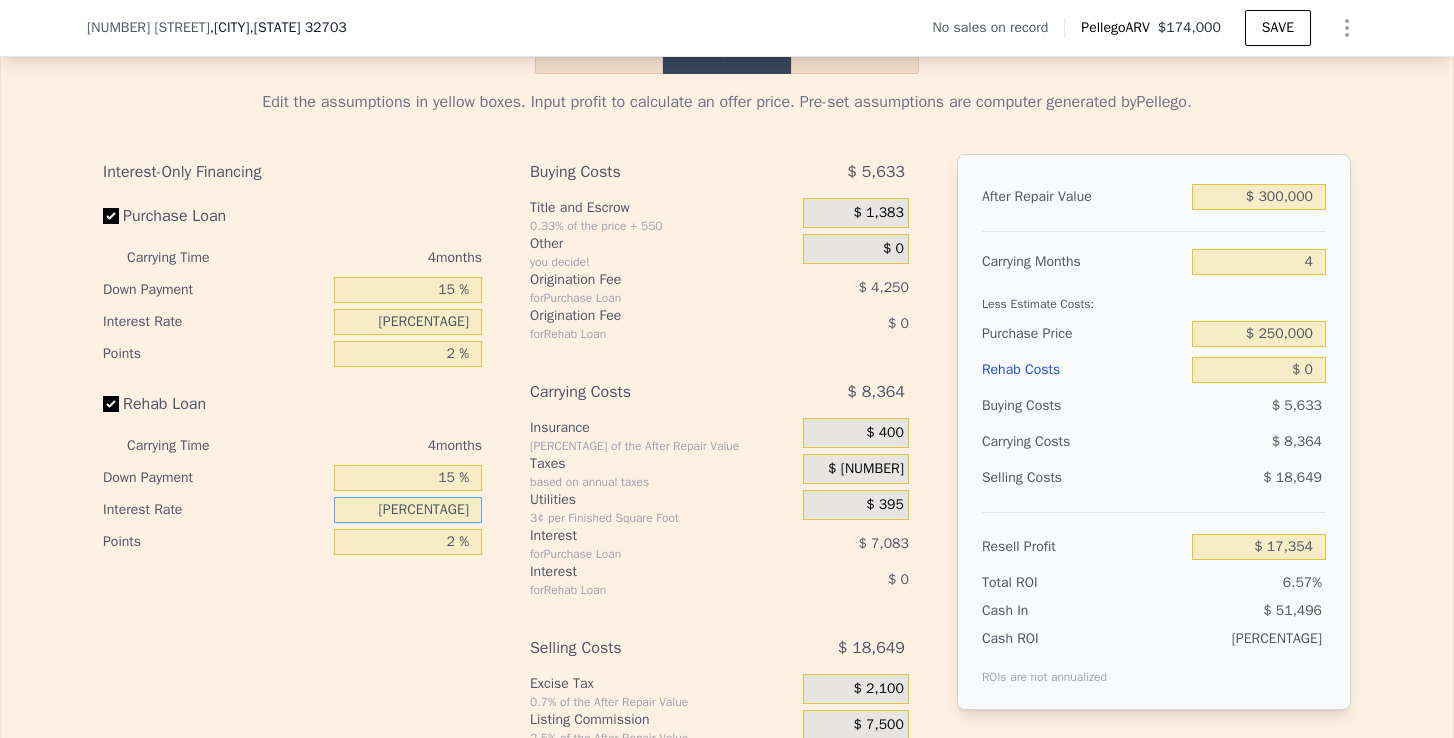 type on "[PERCENTAGE]" 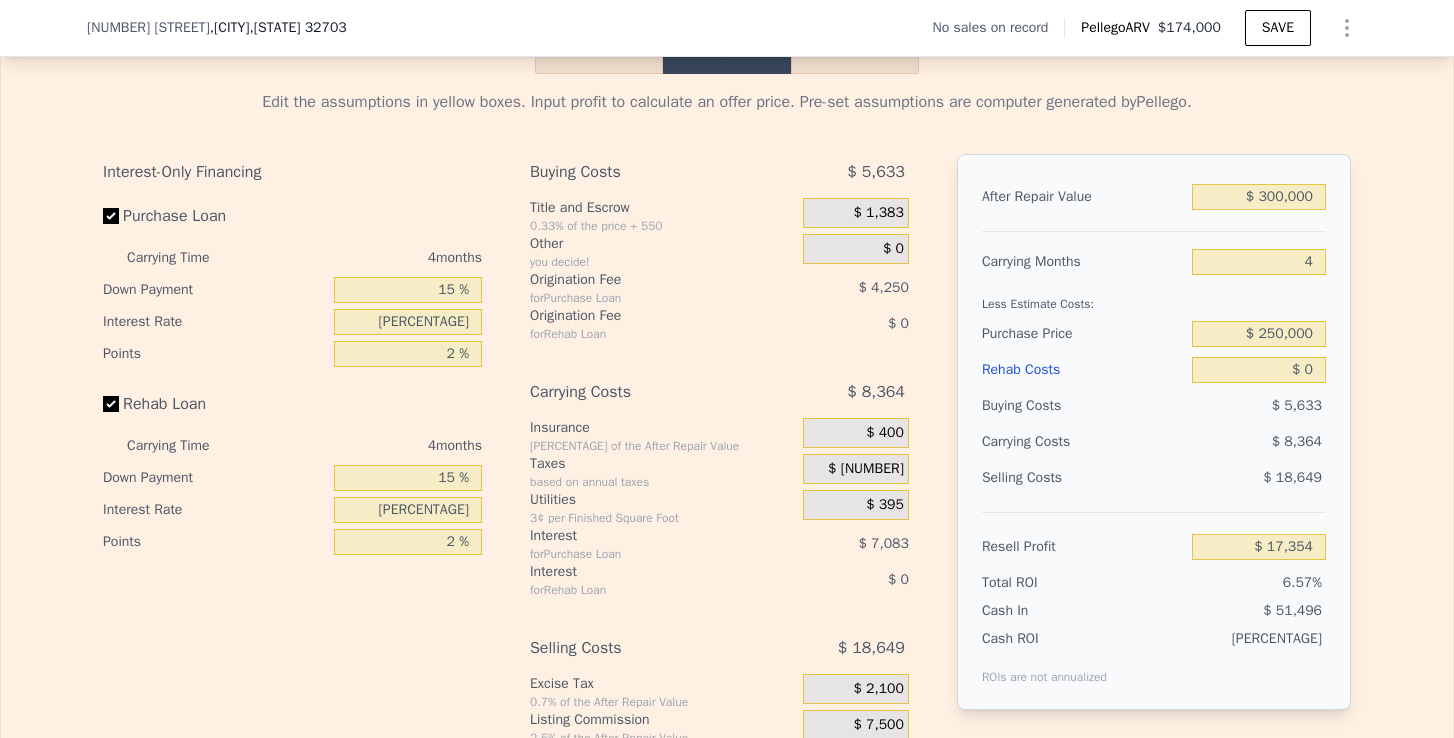 click on "Interest-Only Financing Purchase Loan Carrying Time [NUMBER] months Down Payment [PERCENTAGE] Interest Rate [PERCENTAGE] Points [PERCENTAGE] Rehab Loan Carrying Time [NUMBER] months Down Payment [PERCENTAGE] Interest Rate [PERCENTAGE] Points [PERCENTAGE]" at bounding box center [300, 486] 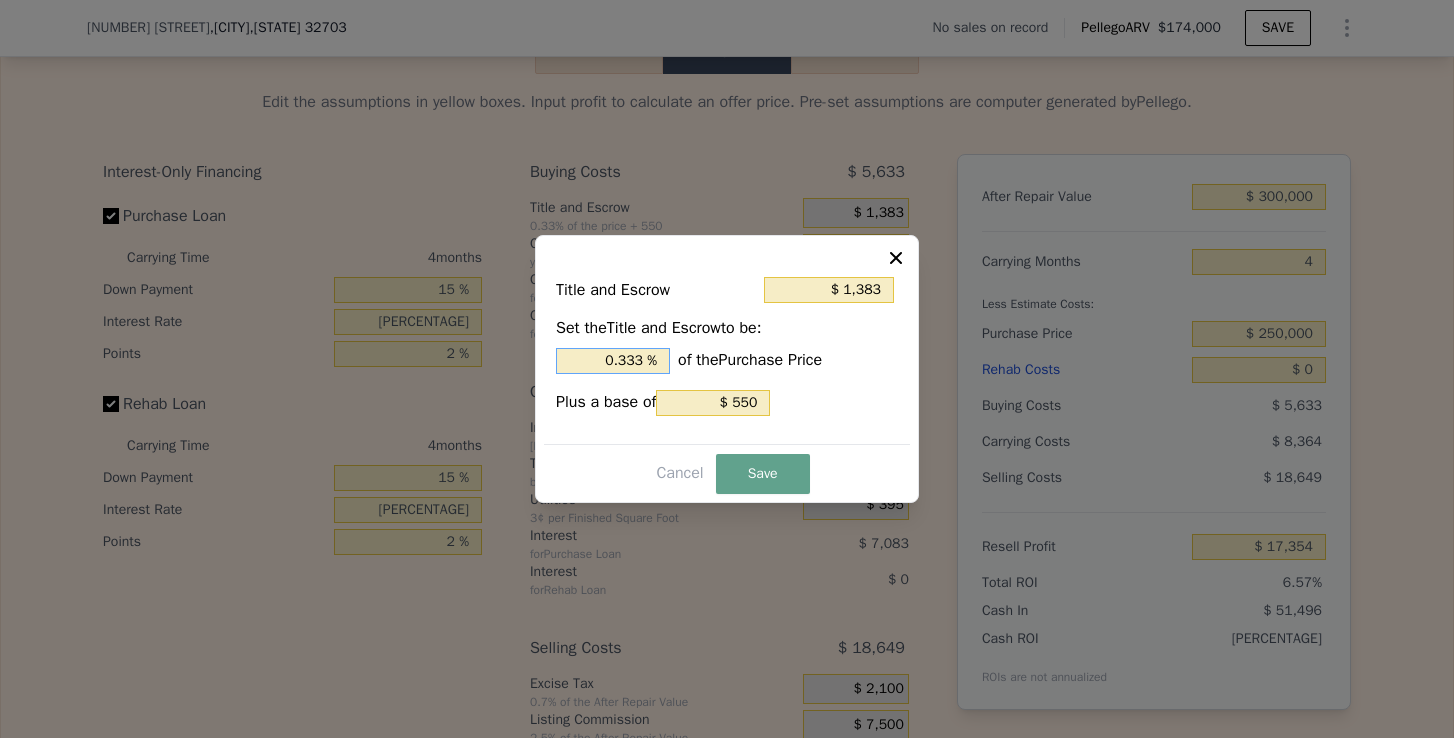 drag, startPoint x: 643, startPoint y: 358, endPoint x: 567, endPoint y: 359, distance: 76.00658 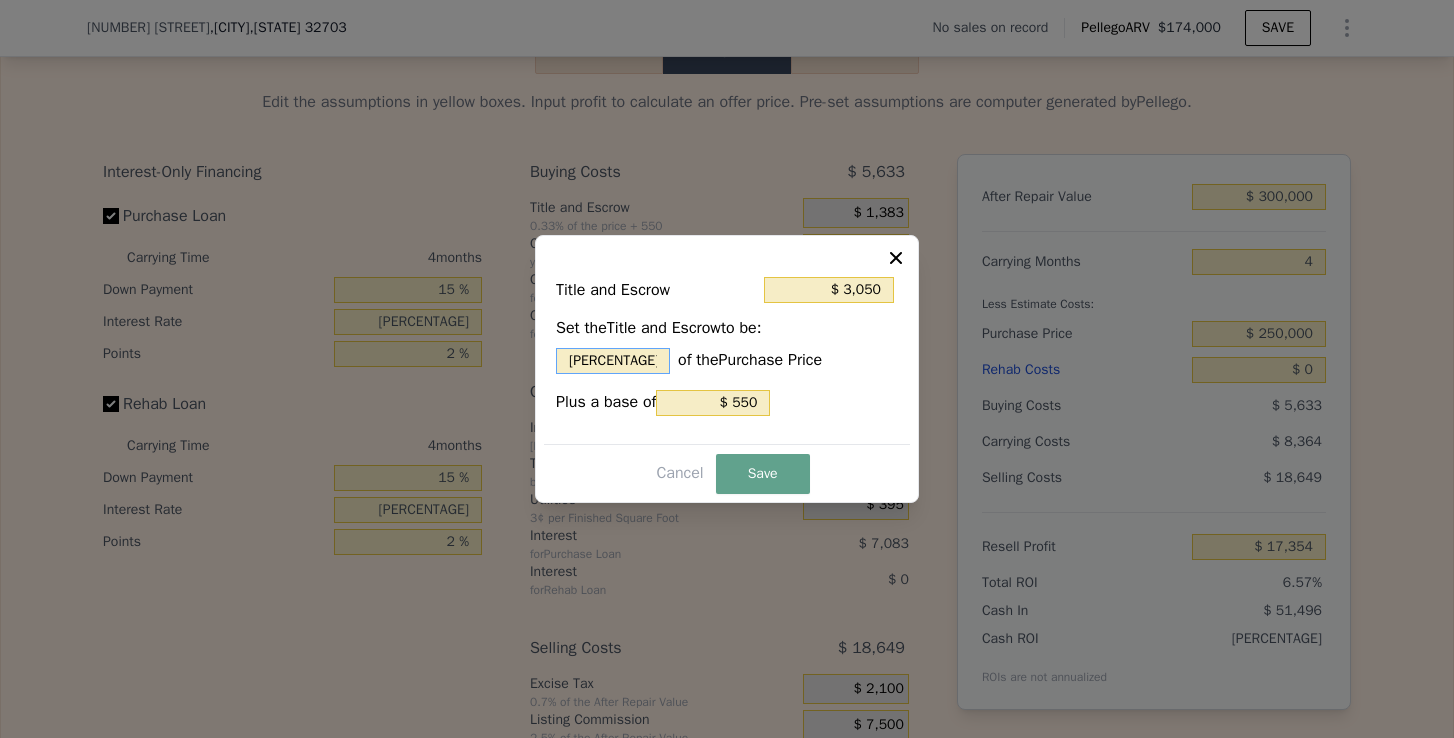 type on "[PERCENTAGE]" 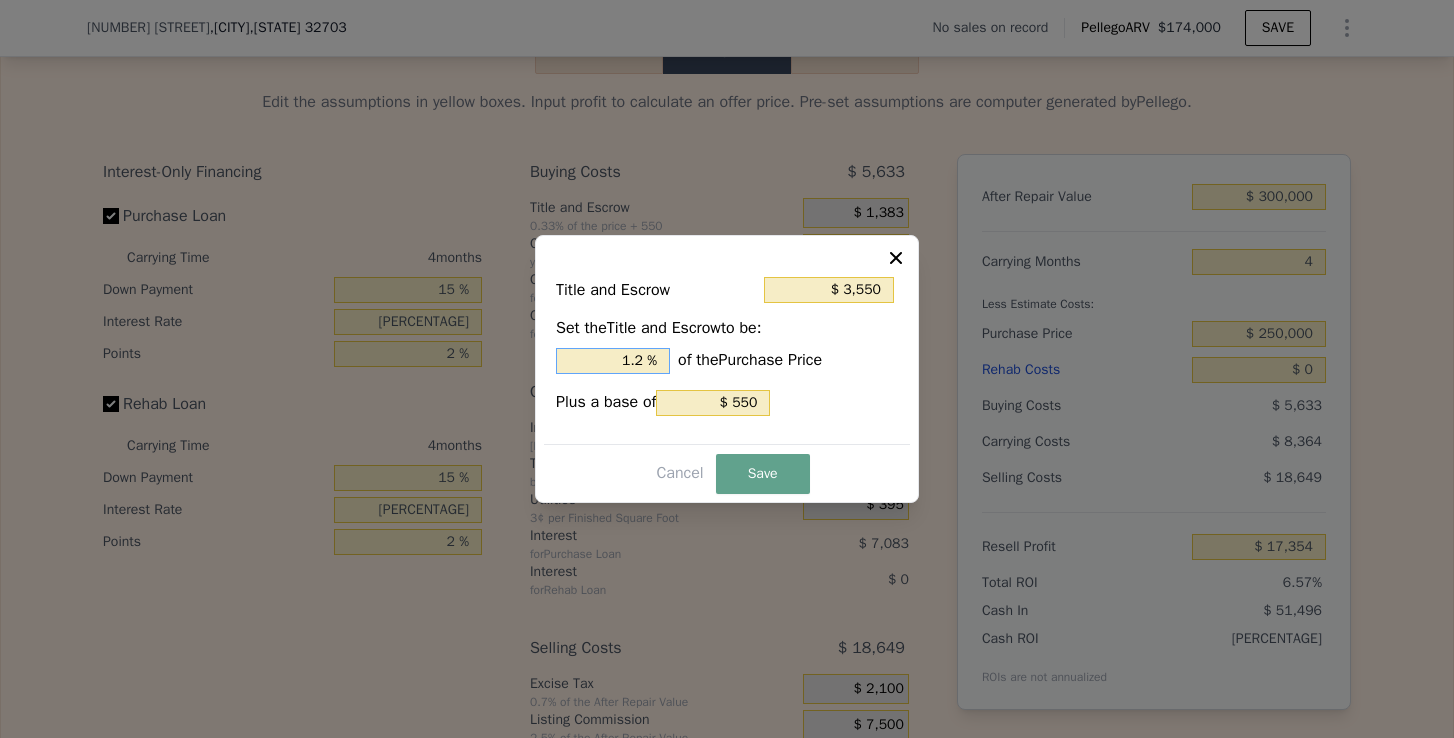 type on "$ 3,675" 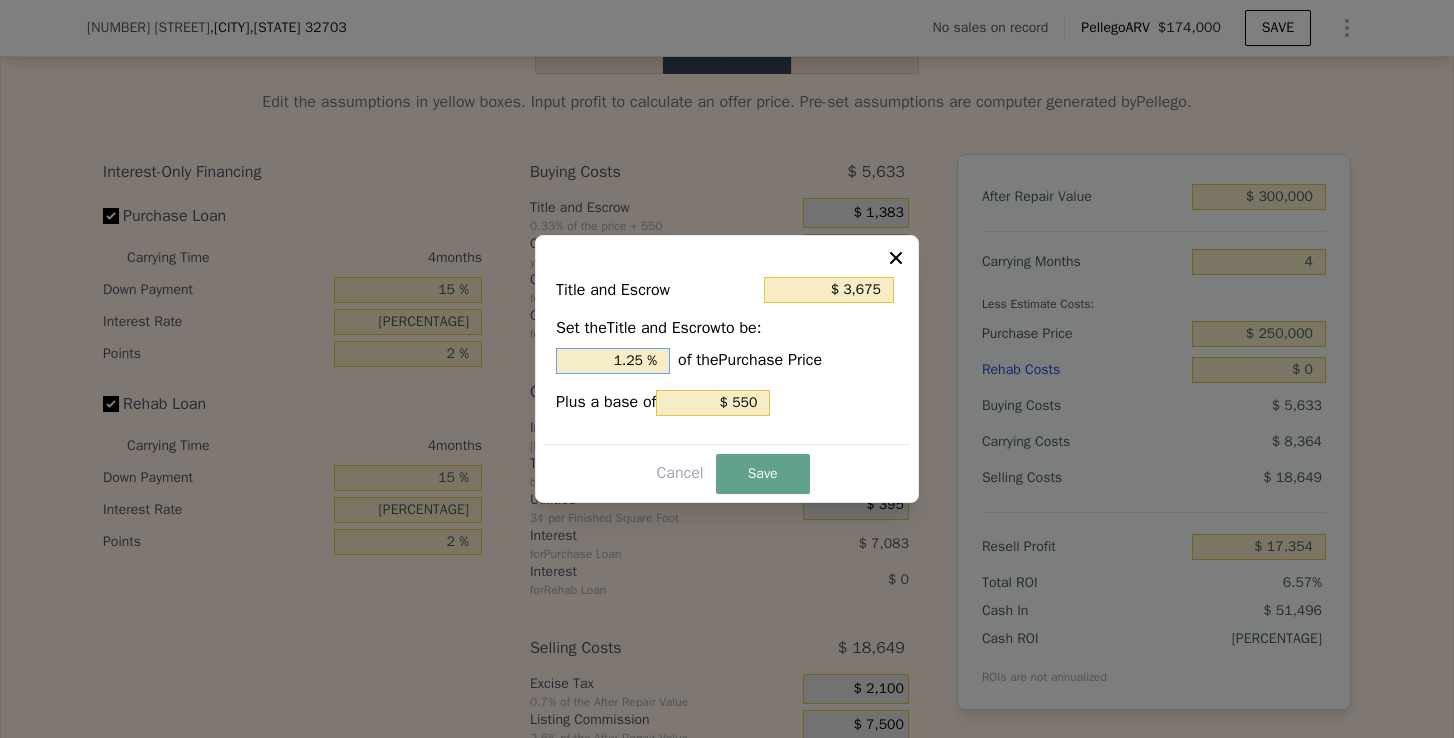 type on "1.25 %" 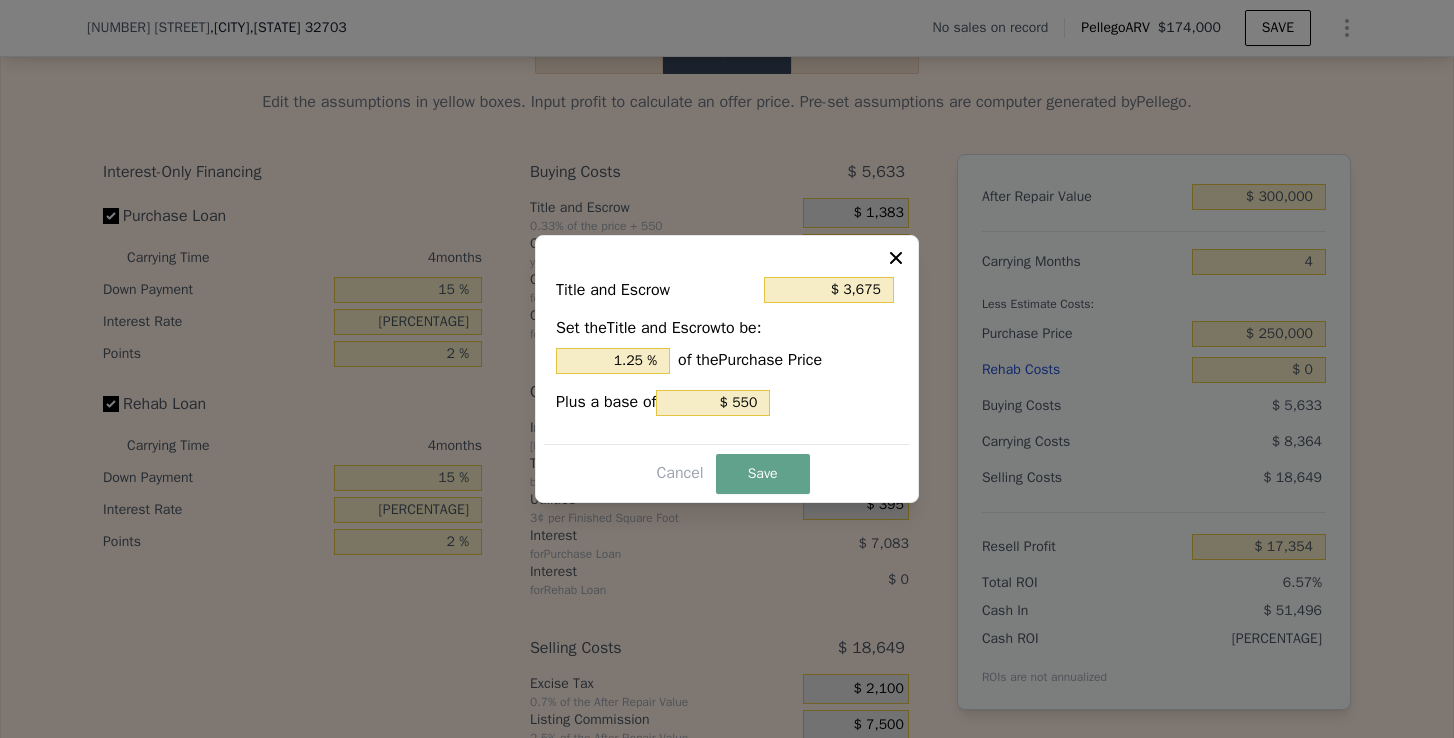 click on "Title and Escrow $ [NUMBER] Set the Title and Escrow to be: [PERCENTAGE] of the Purchase Price Plus a base of $ [NUMBER]" at bounding box center [727, 352] 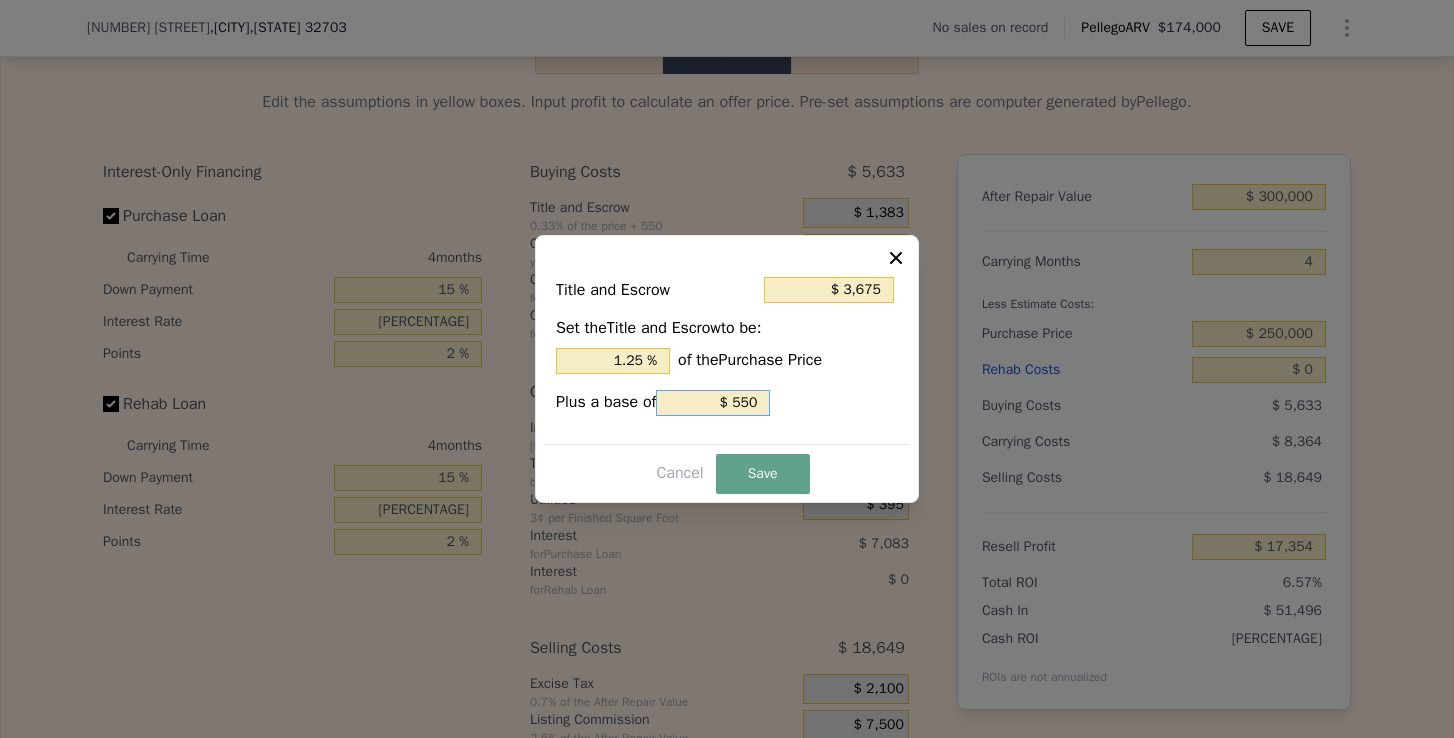 click on "$ 550" at bounding box center (713, 403) 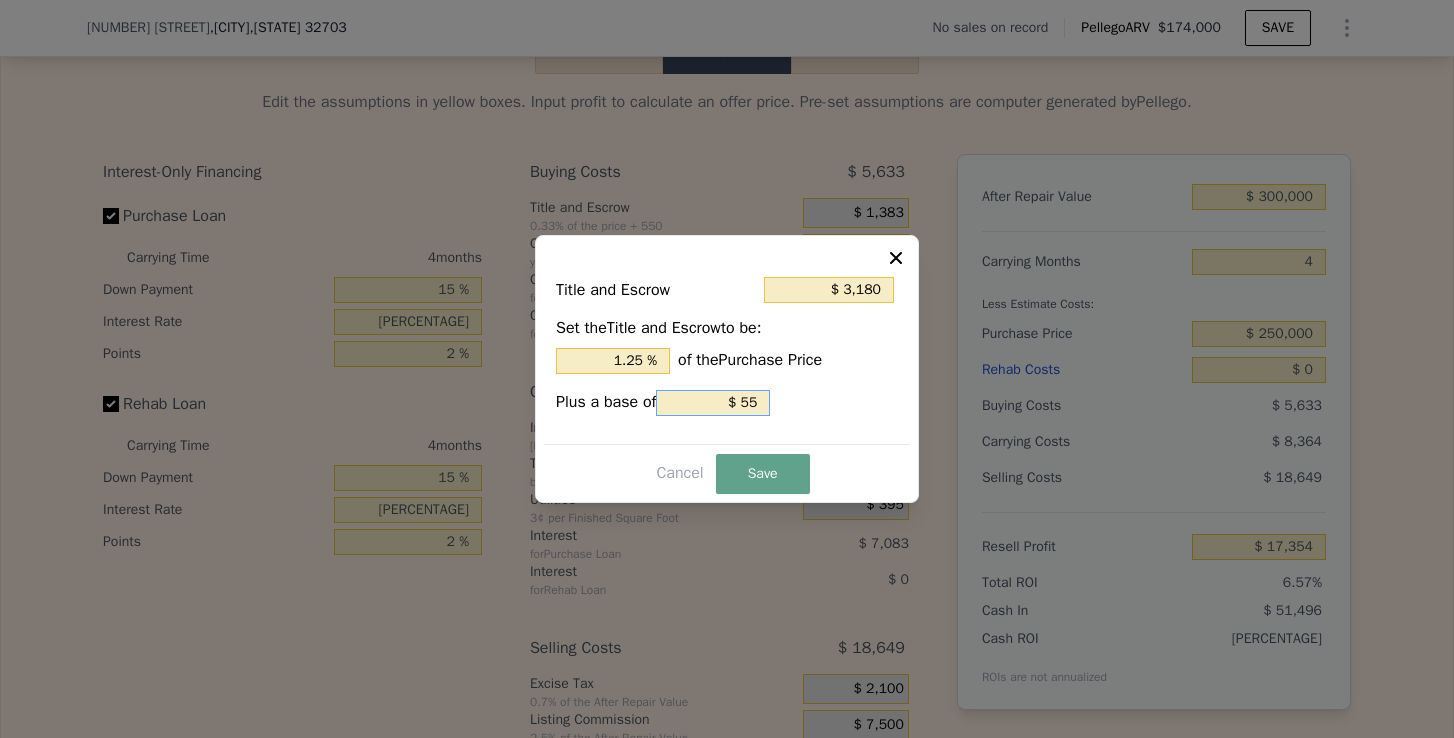 type on "$ 3,130" 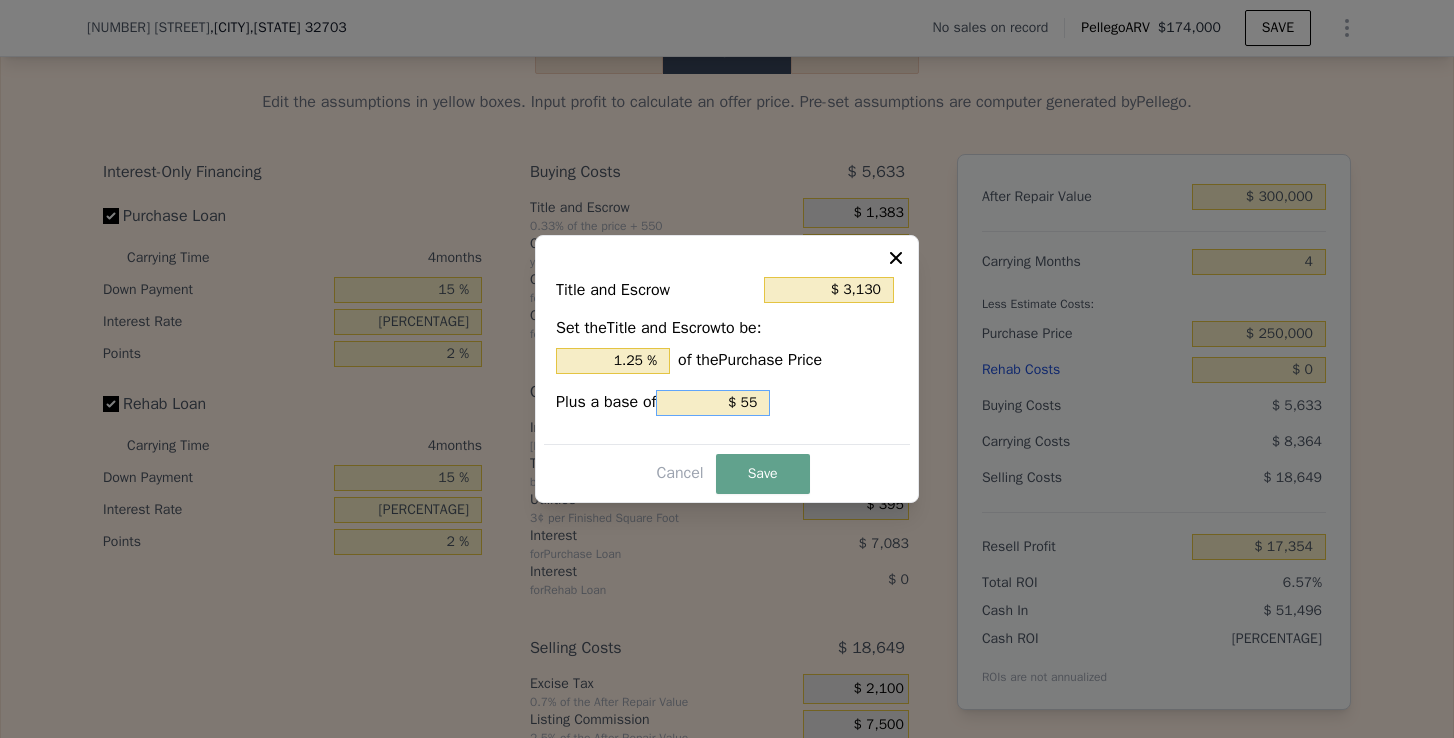 type on "$ 5" 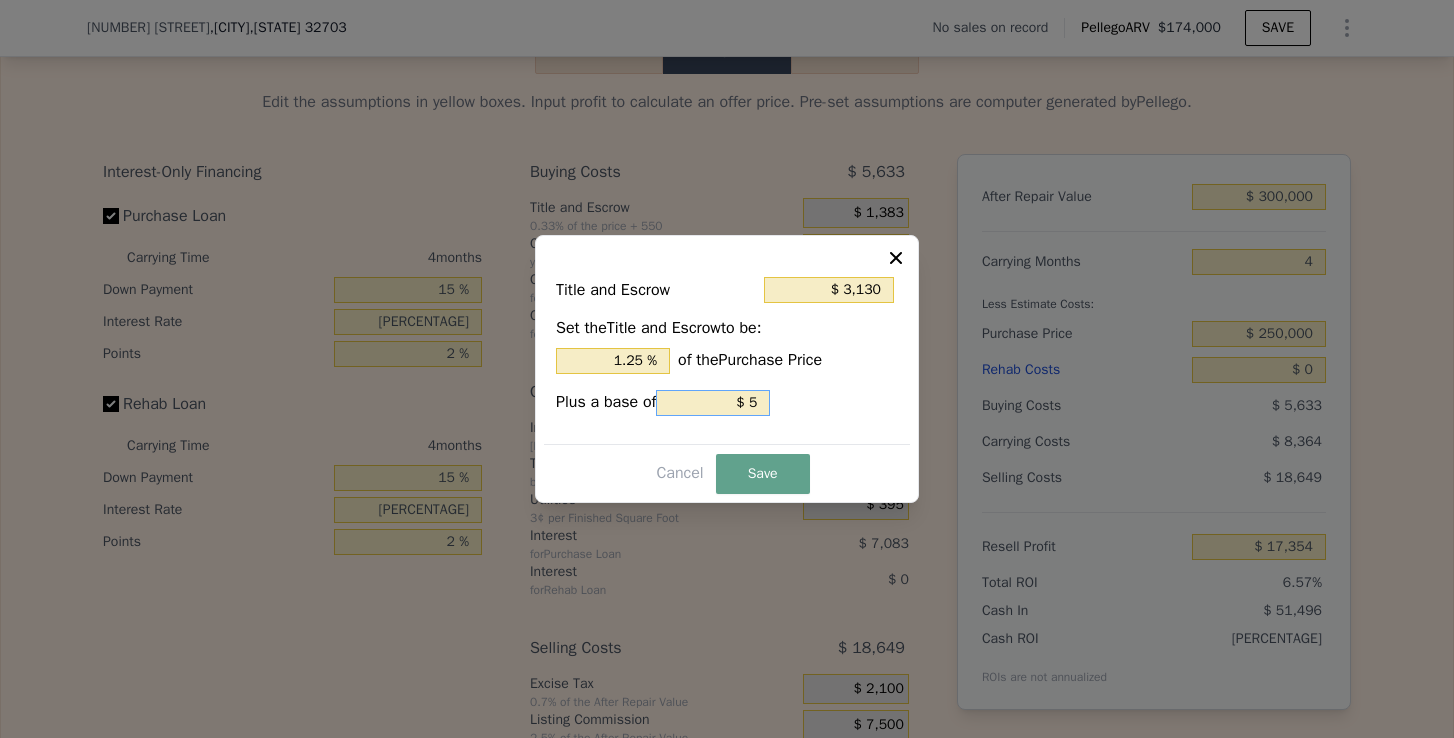 type 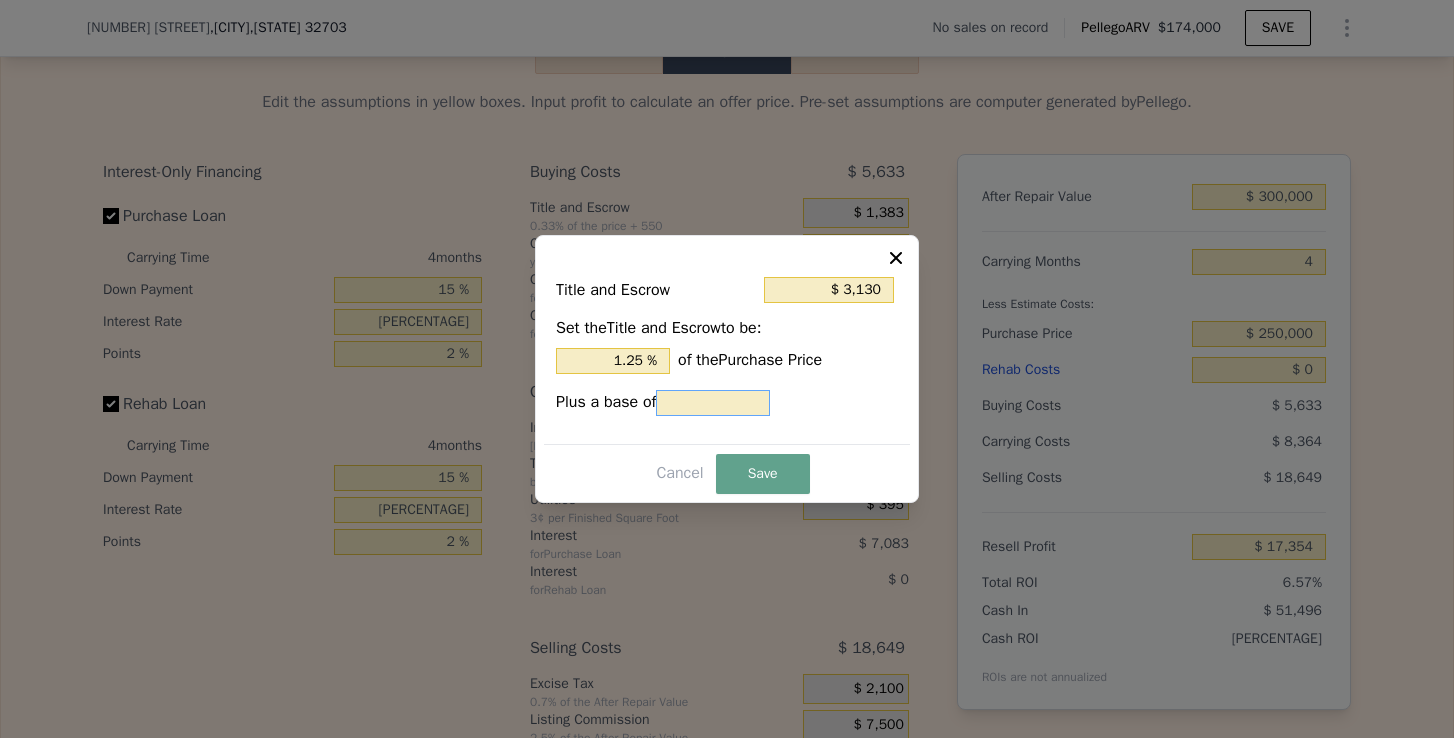 type on "$ 3,125" 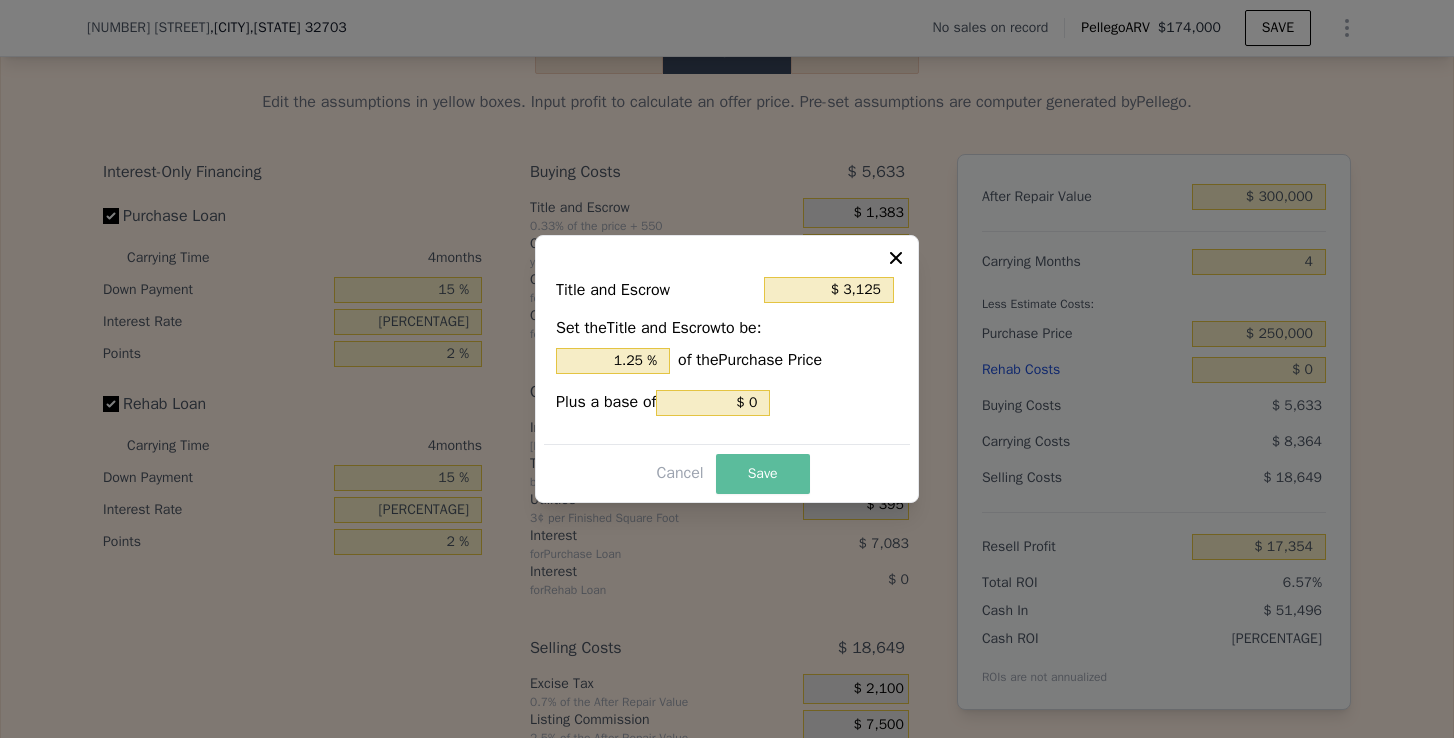 click on "Save" at bounding box center (763, 474) 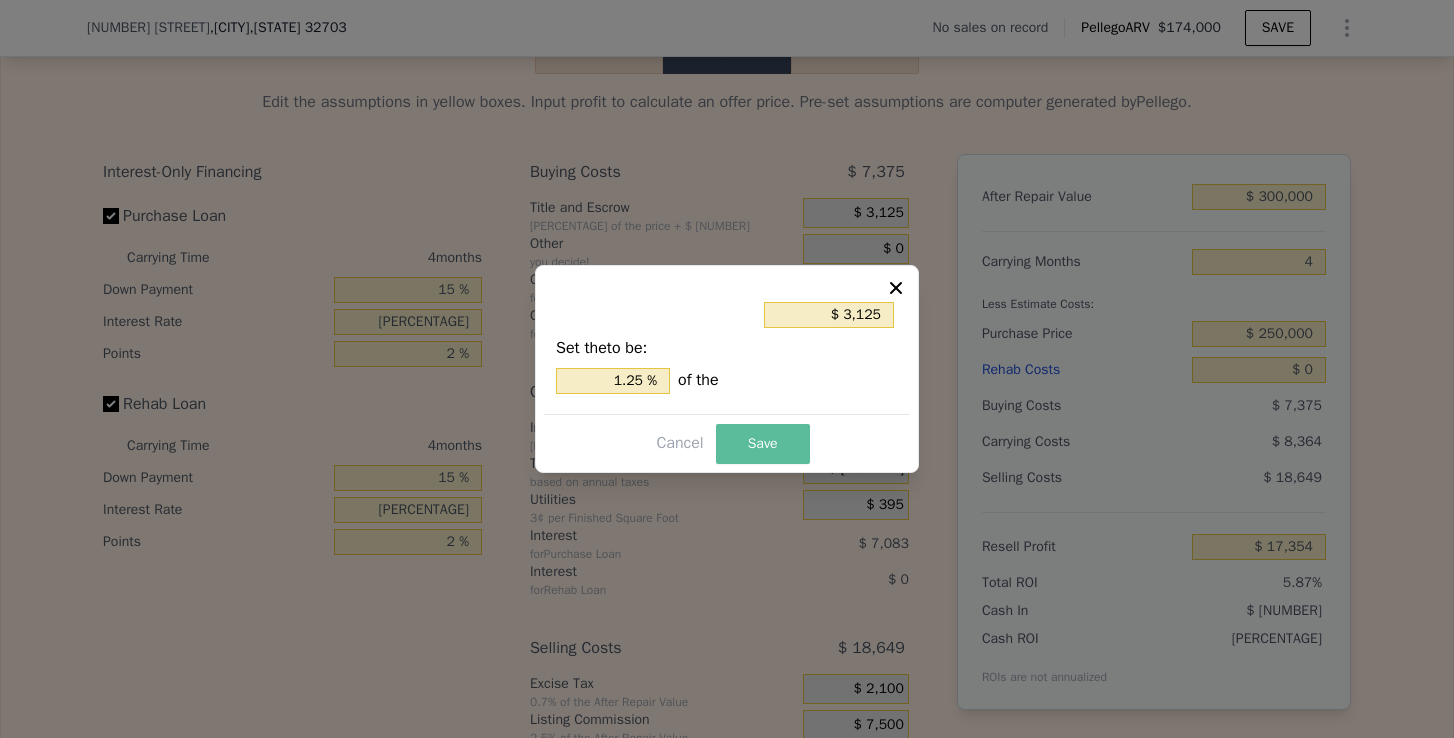 type on "$ 15,612" 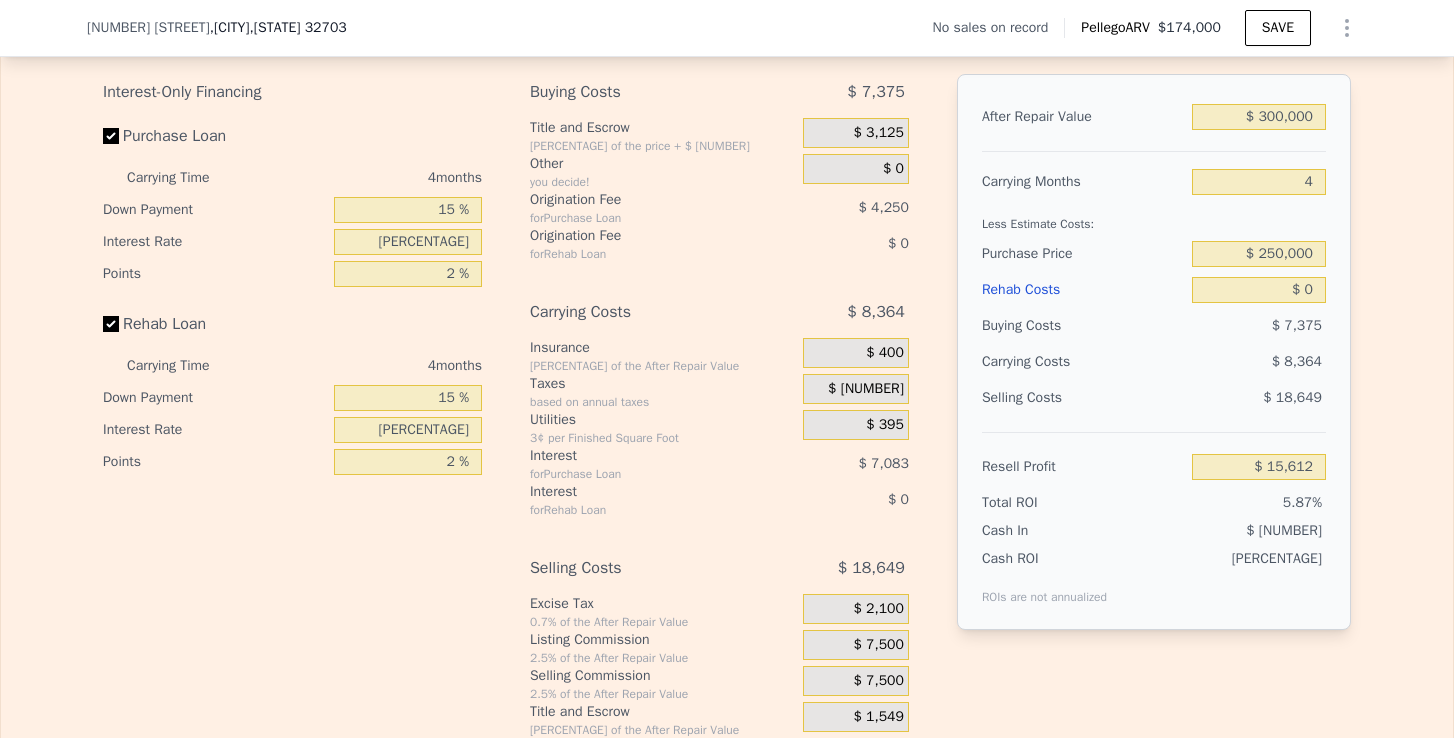 scroll, scrollTop: 2505, scrollLeft: 0, axis: vertical 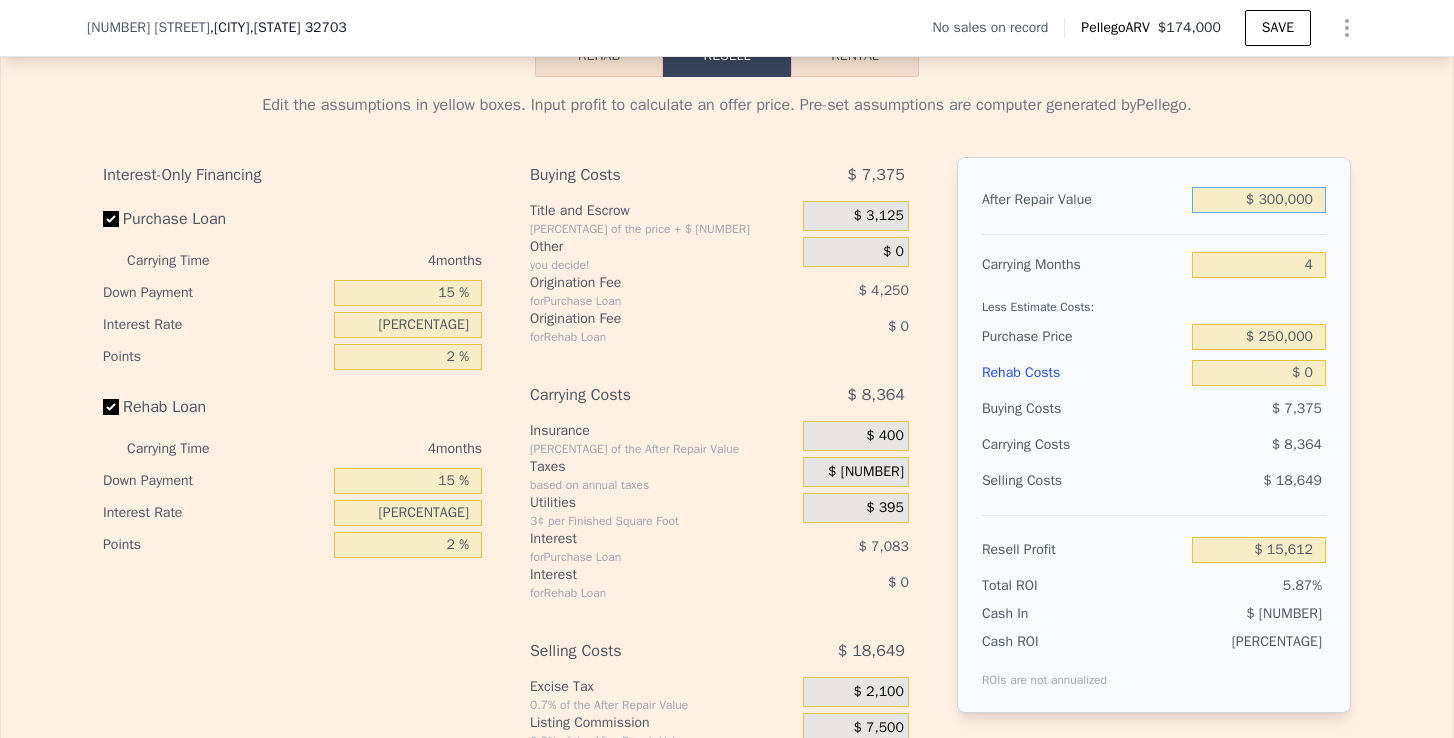 click on "$ 300,000" at bounding box center [1259, 200] 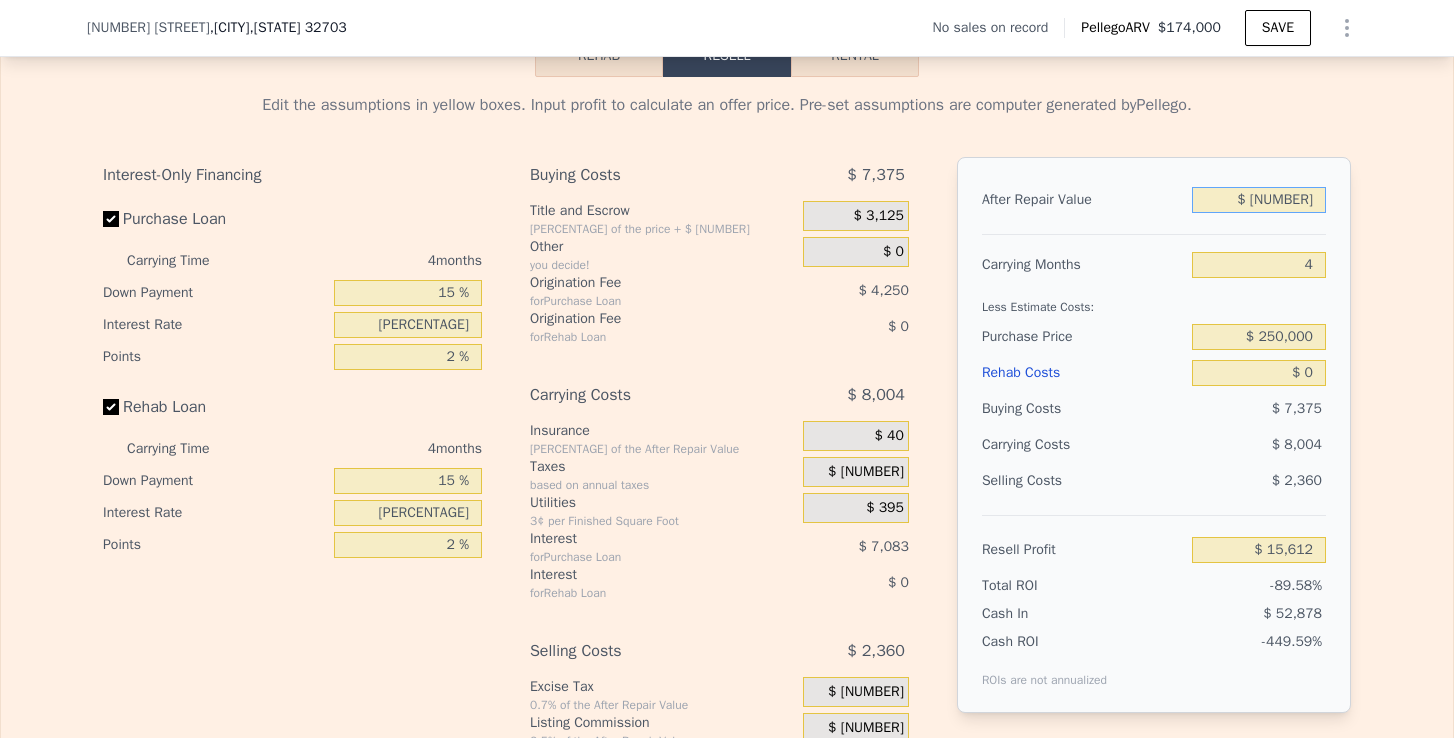 type on "$ 320,000" 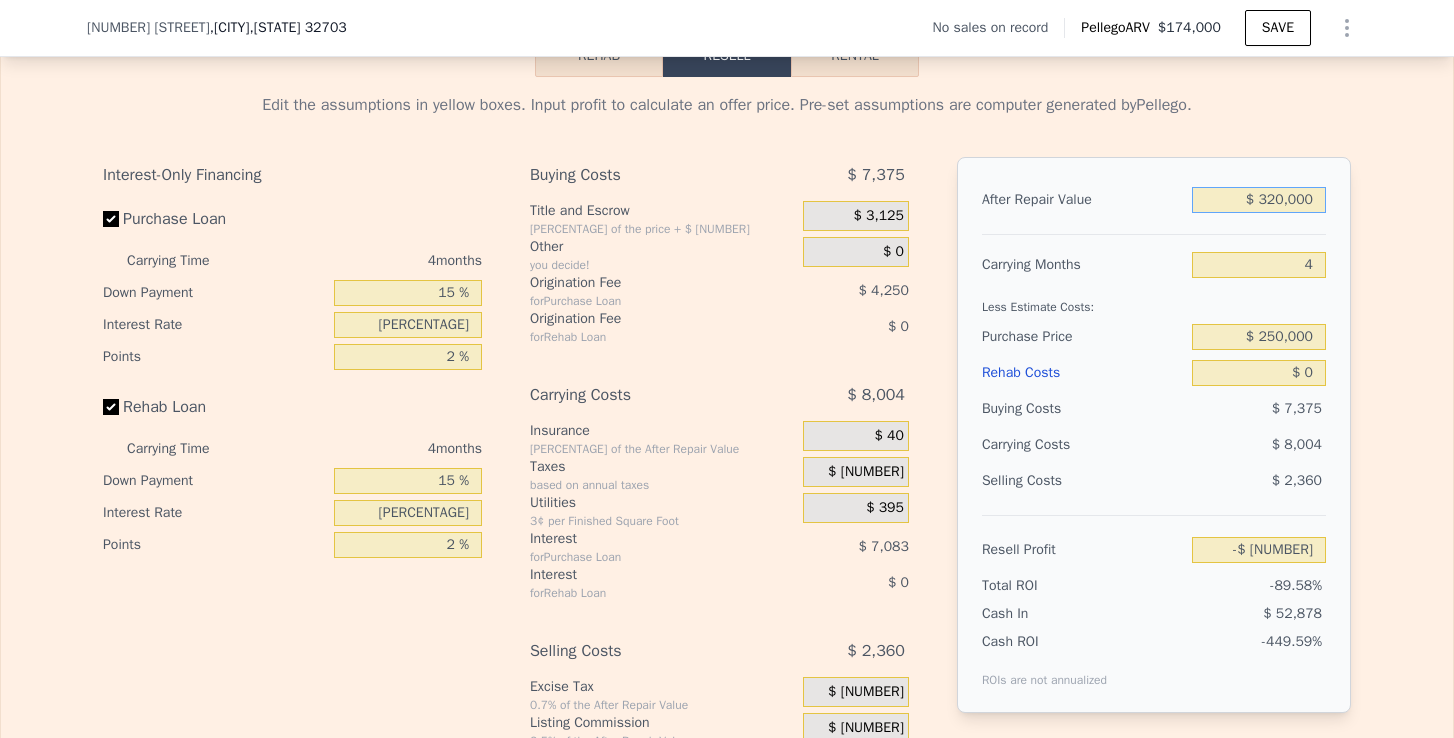 type on "$ 34,378" 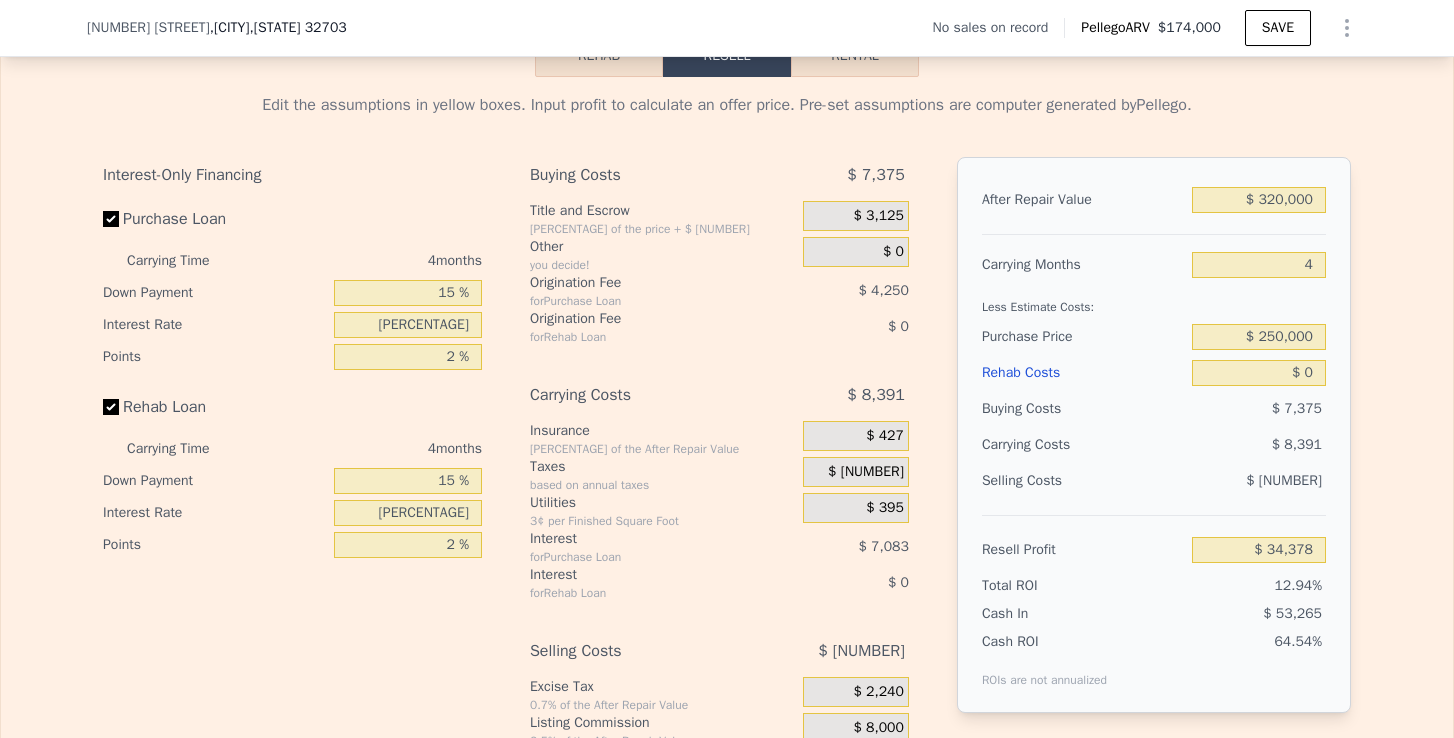 click on "Edit the assumptions in yellow boxes. Input profit to calculate an offer price. Pre-set assumptions are computer generated by Pellego . Interest-Only Financing Purchase Loan Carrying Time 4 months Down Payment 15 % Interest Rate 10 % Points 2 % Rehab Loan Carrying Time 4 months Down Payment 15 % Interest Rate 10 % Points 2 % Buying Costs $ 7,375 Title and Escrow 1.25% of the price + 0 $ 3,125 Other you decide! $ 0 Origination Fee for Purchase Loan $ 4,250 Origination Fee for Rehab Loan $ 0 Carrying Costs $ 8,391 Insurance 0.4% of the After Repair Value $ 427 Taxes based on annual taxes $ 485 Utilities 3¢ per Finished Square Foot $ 395 Interest for Purchase Loan $ 7,083 Interest for Rehab Loan $ 0 Selling Costs $ 19,856 Excise Tax 0.7% of the After Repair Value $ 2,240 Listing Commission 2.5% of the After Repair Value $ 8,000 Selling Commission 2.5% of the After Repair Value $ 8,000 Title and Escrow 0.33% of the After Repair Value $ 1,616 After Repair Value $ 320,000 Carrying Months 4 Purchase Price" at bounding box center [727, 449] 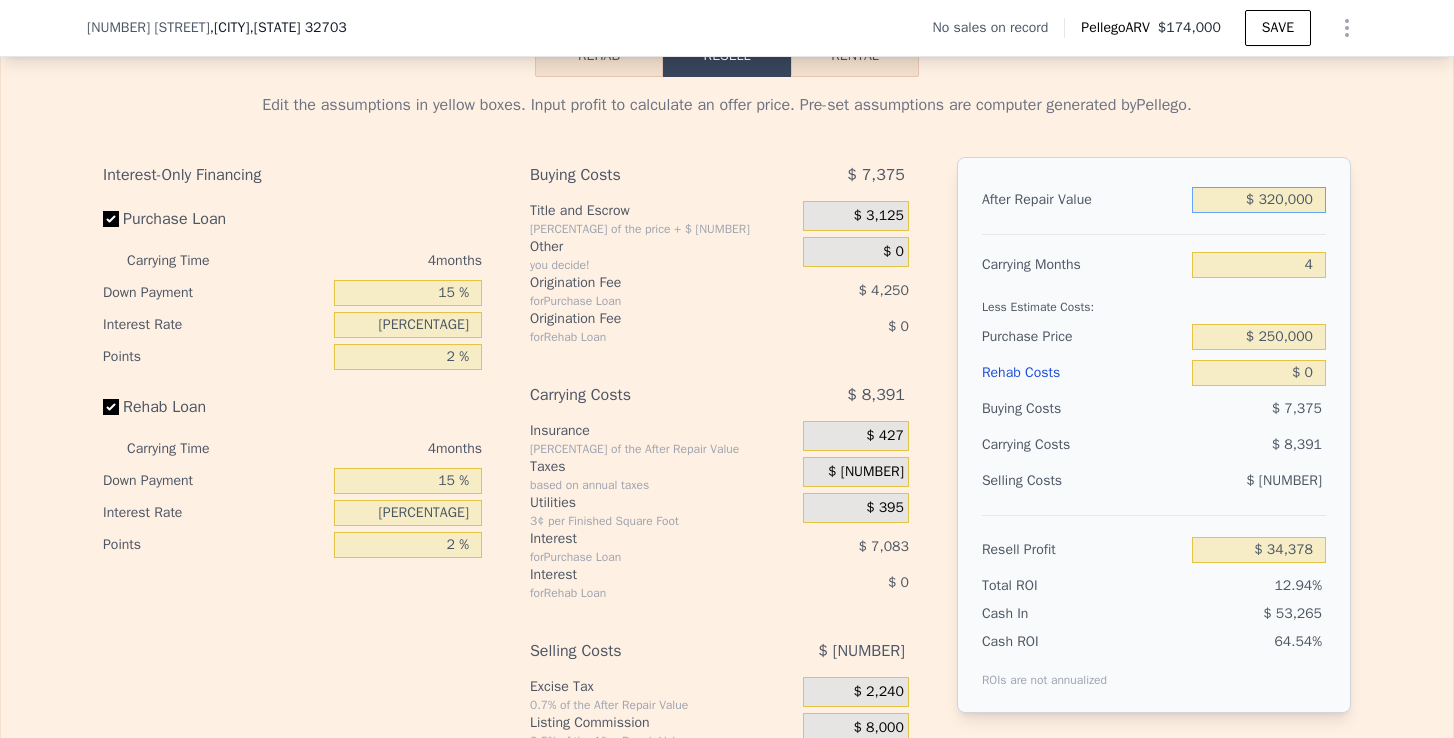 click on "$ 320,000" at bounding box center [1259, 200] 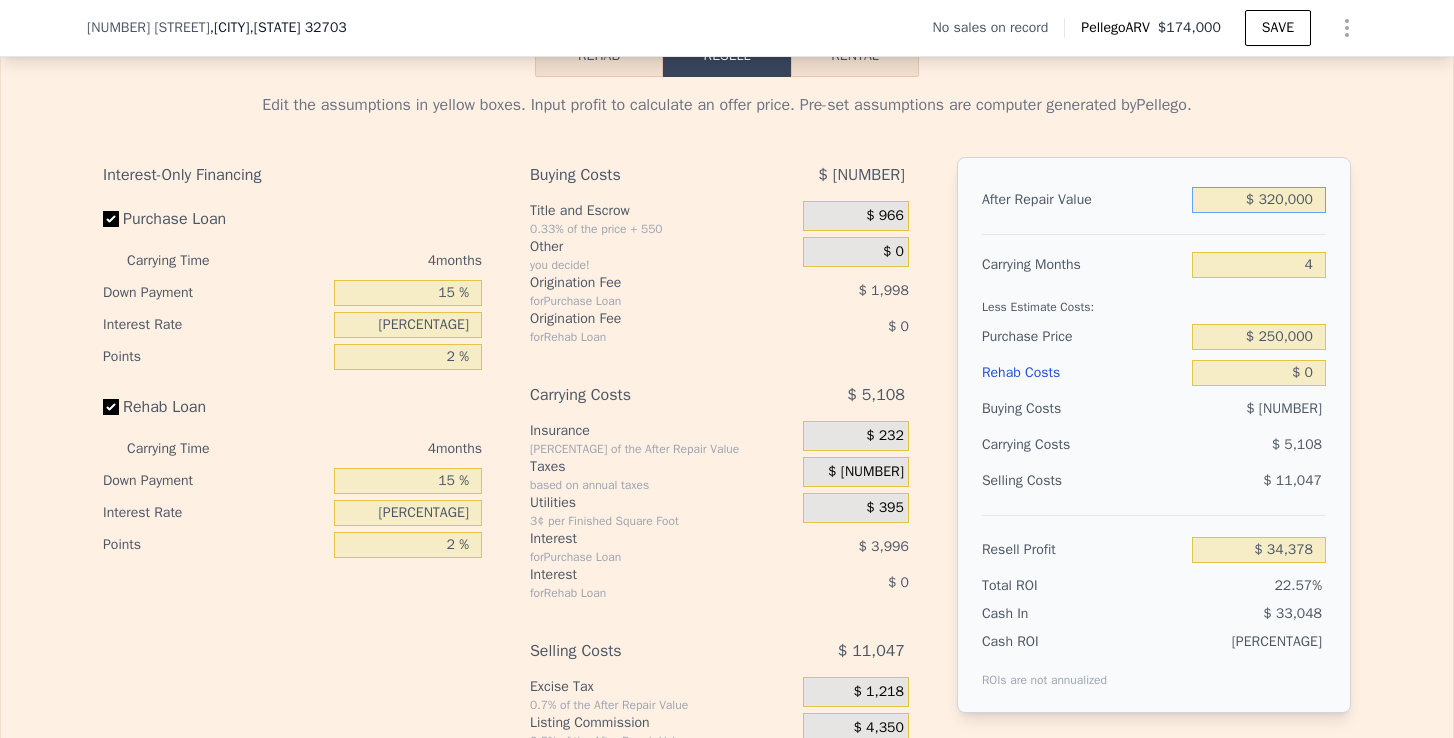 type on "$ 174,000" 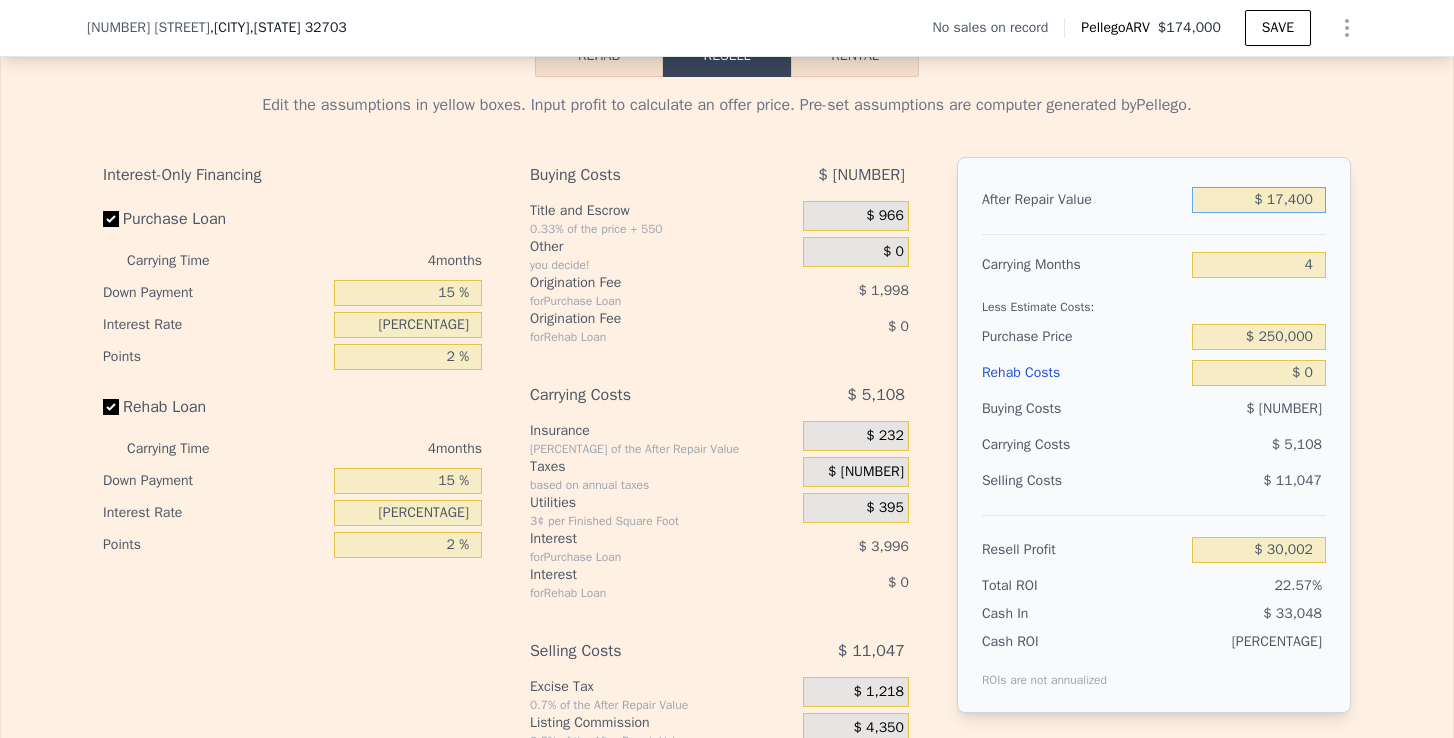 type on "$ 174,001" 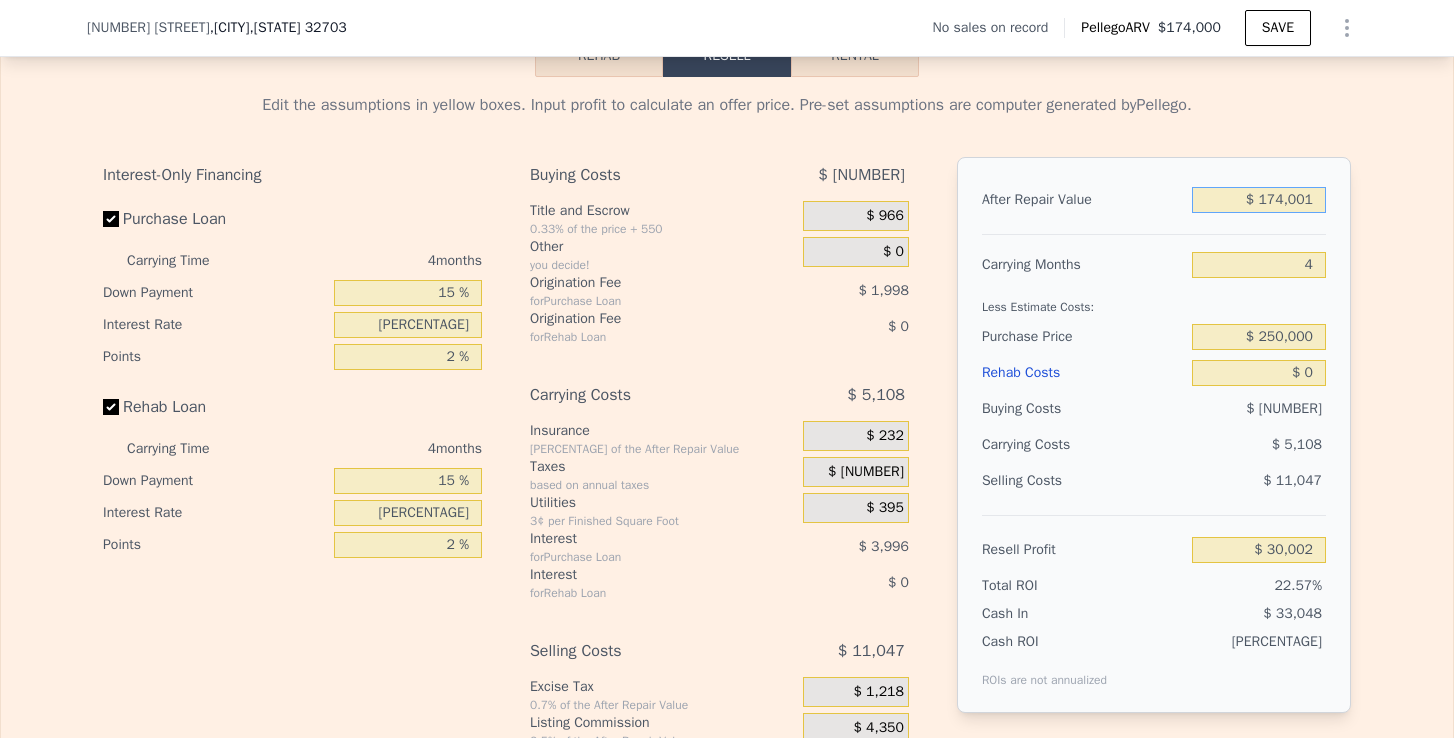 type on "$ 30,003" 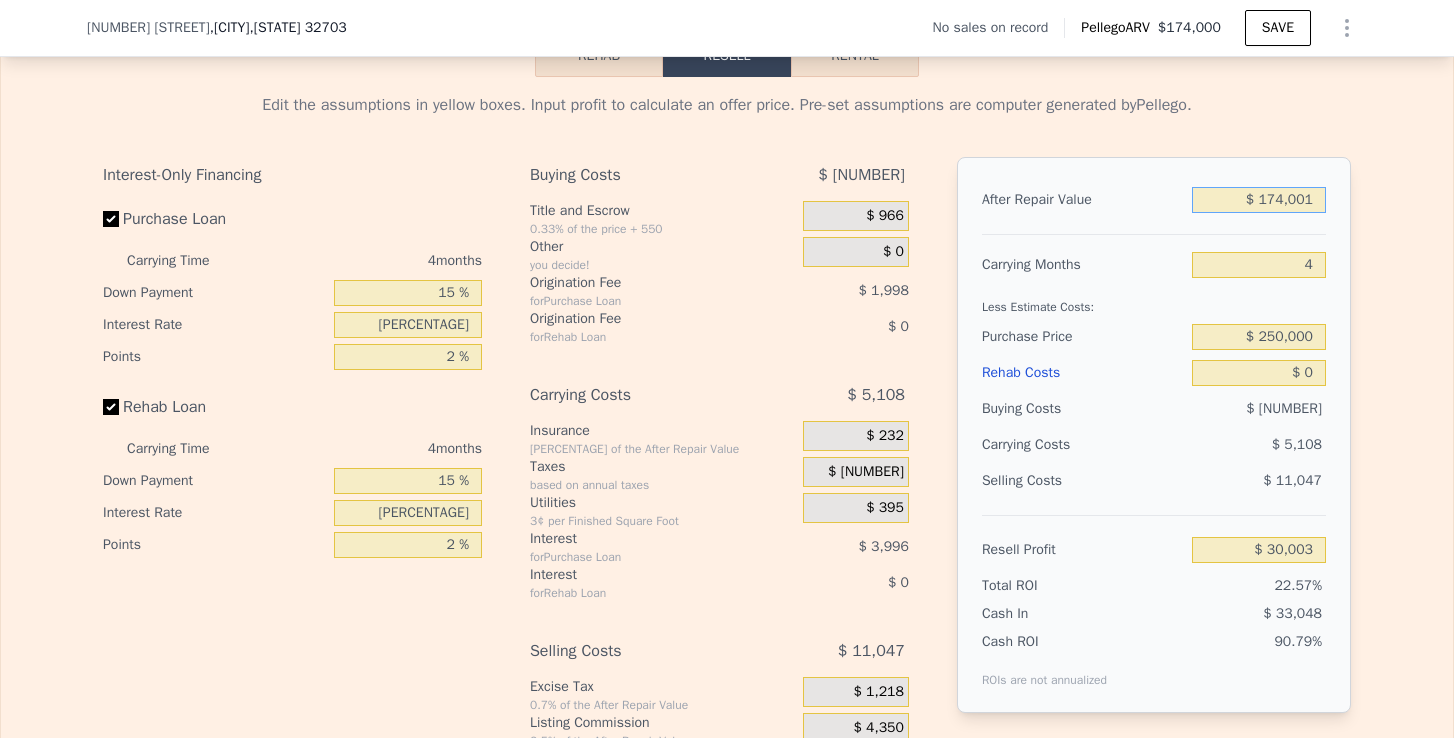 drag, startPoint x: 1314, startPoint y: 196, endPoint x: 1184, endPoint y: 197, distance: 130.00385 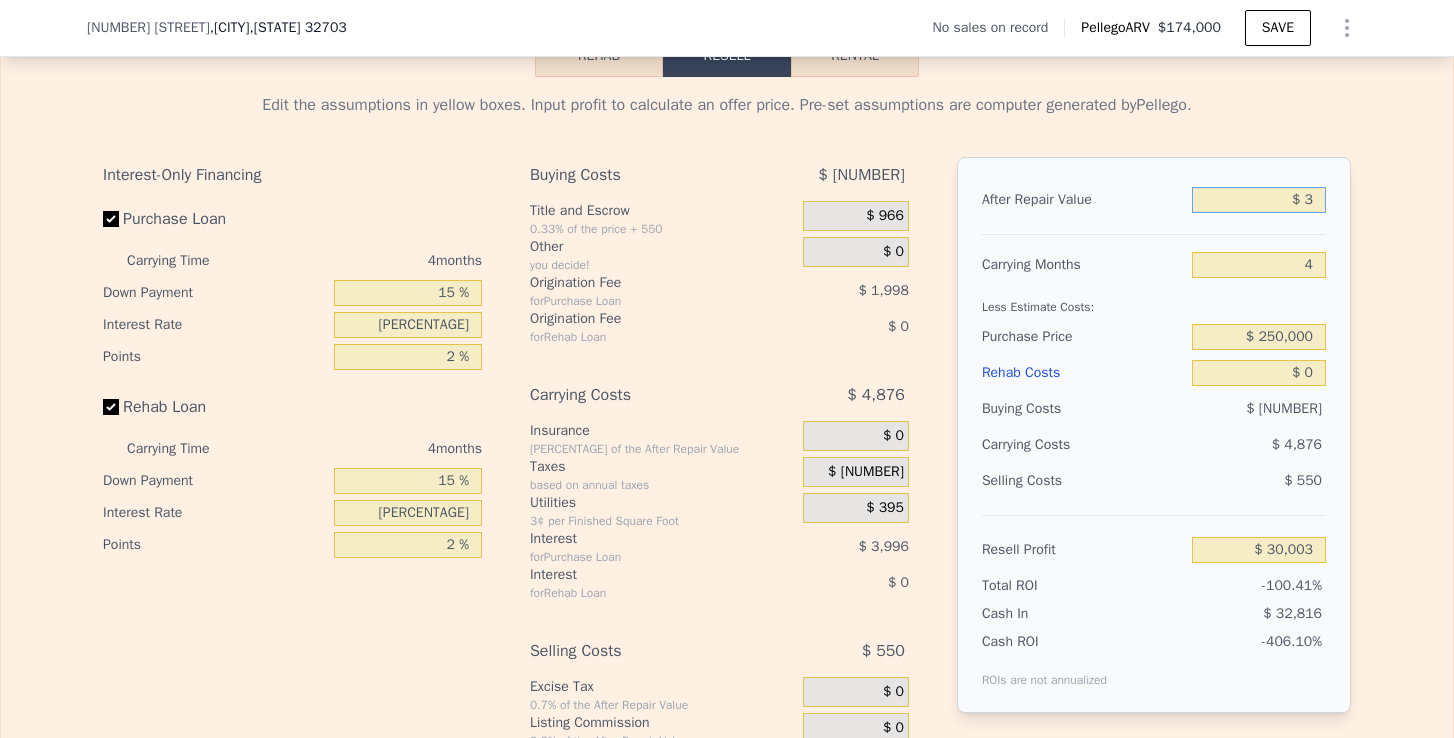 type on "$ 31" 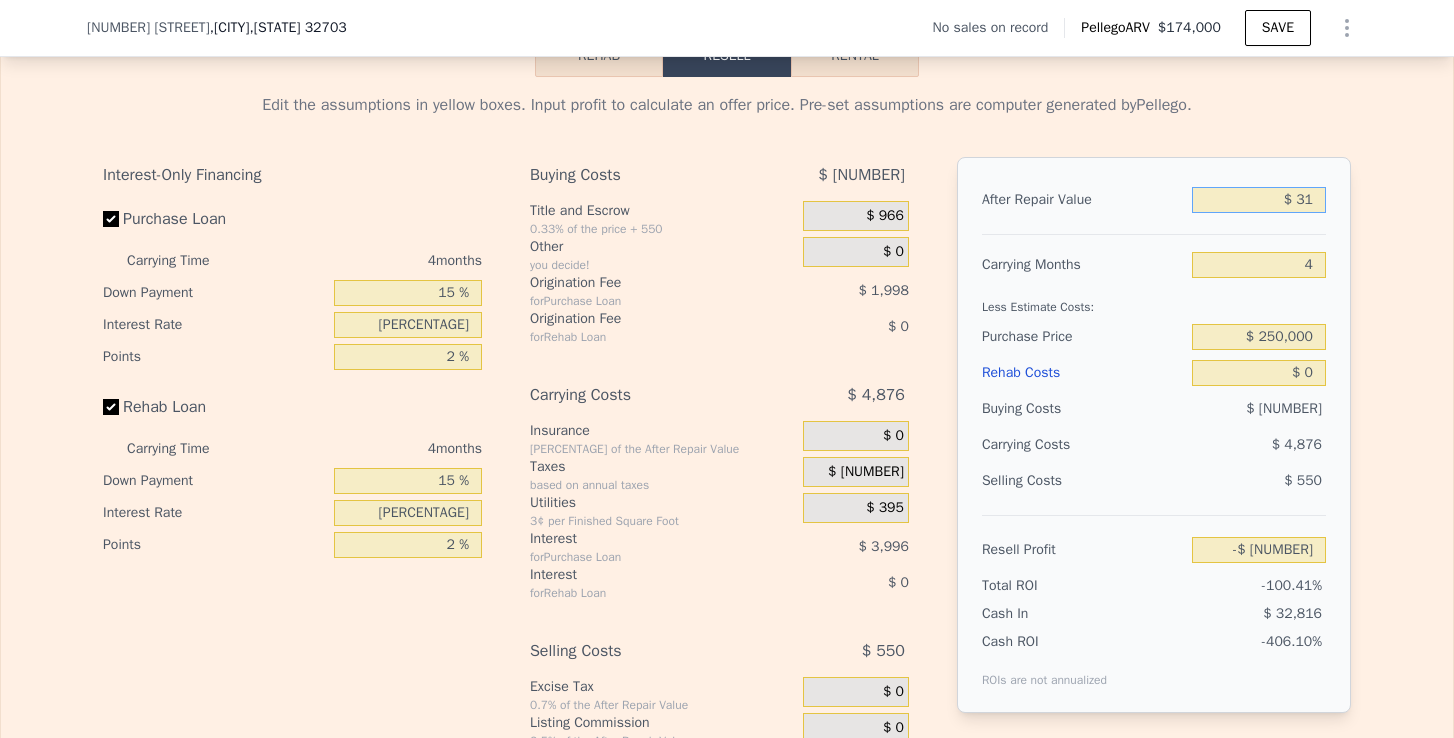 type on "$ 310" 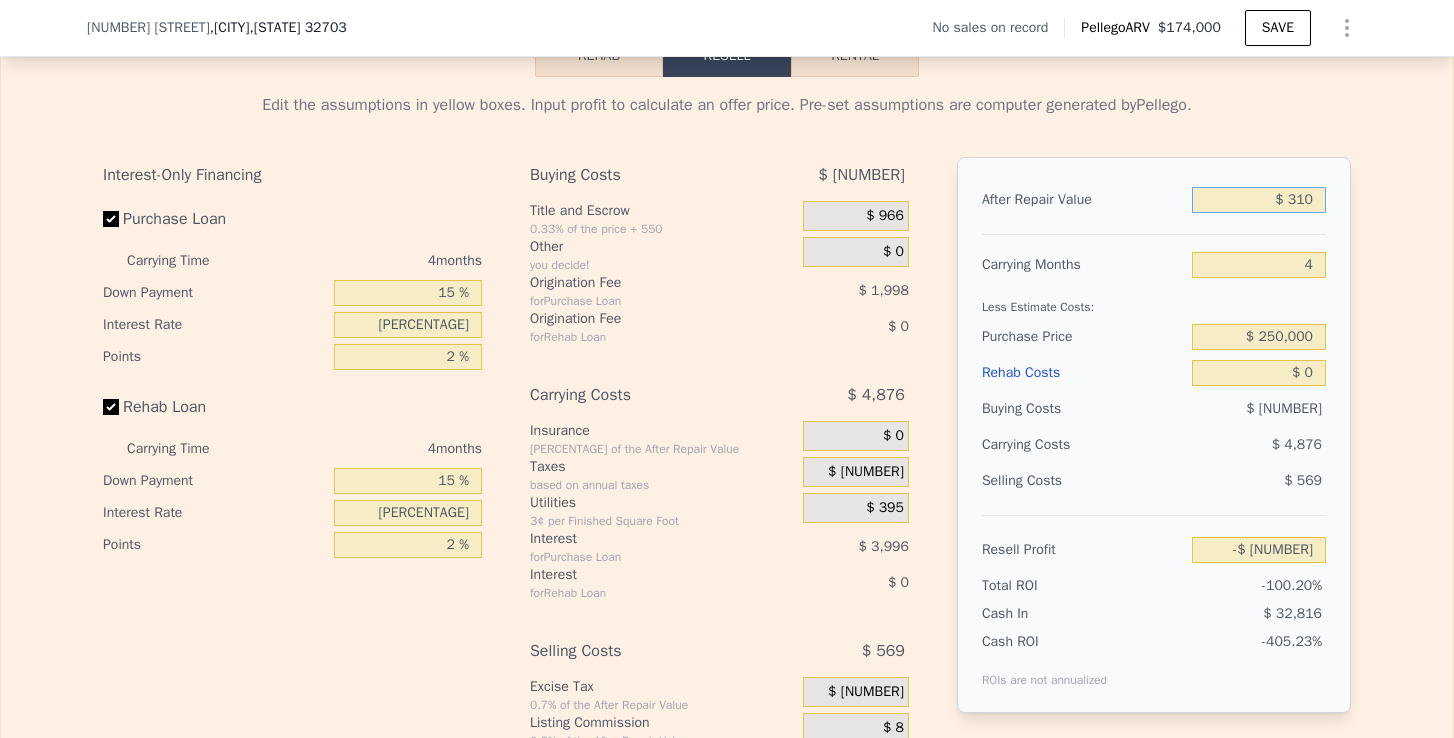 type on "-$ 132,978" 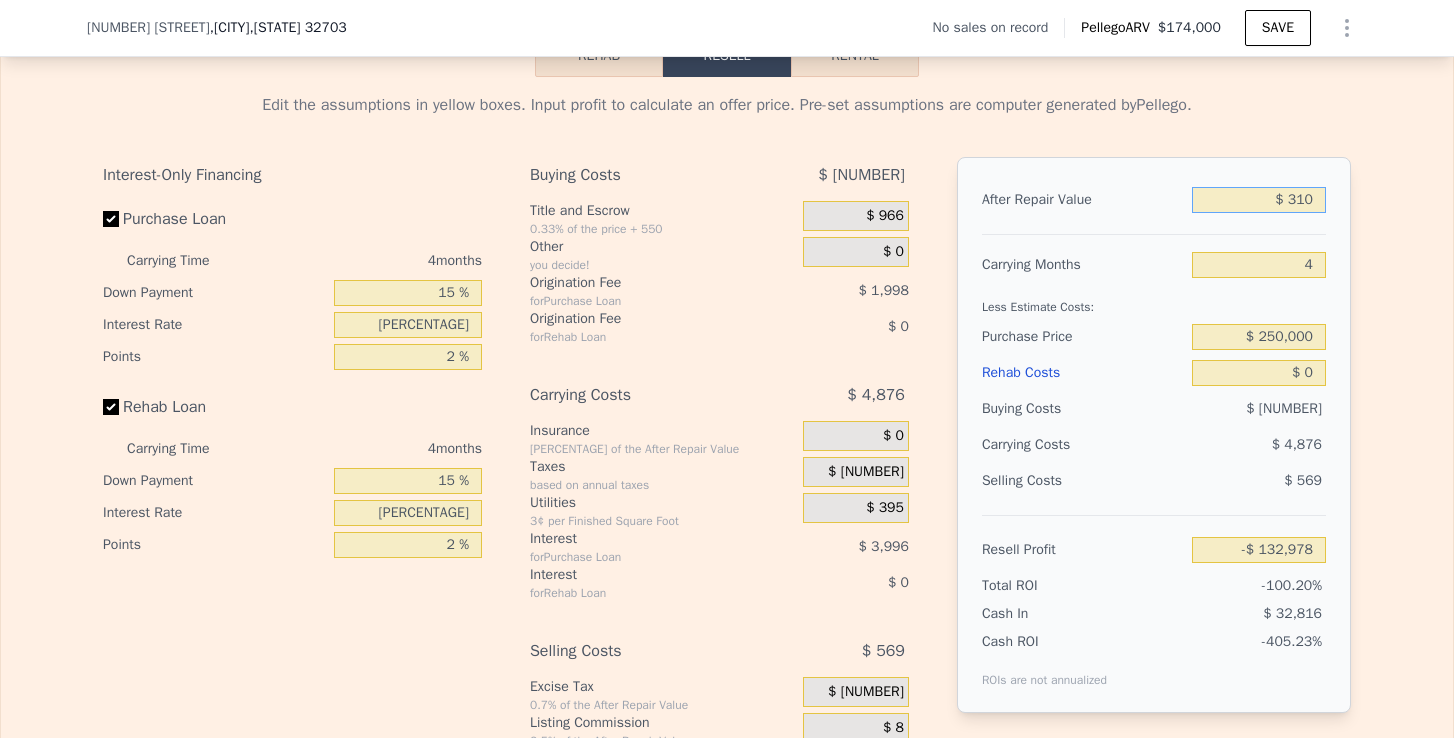 type on "$ 3,100" 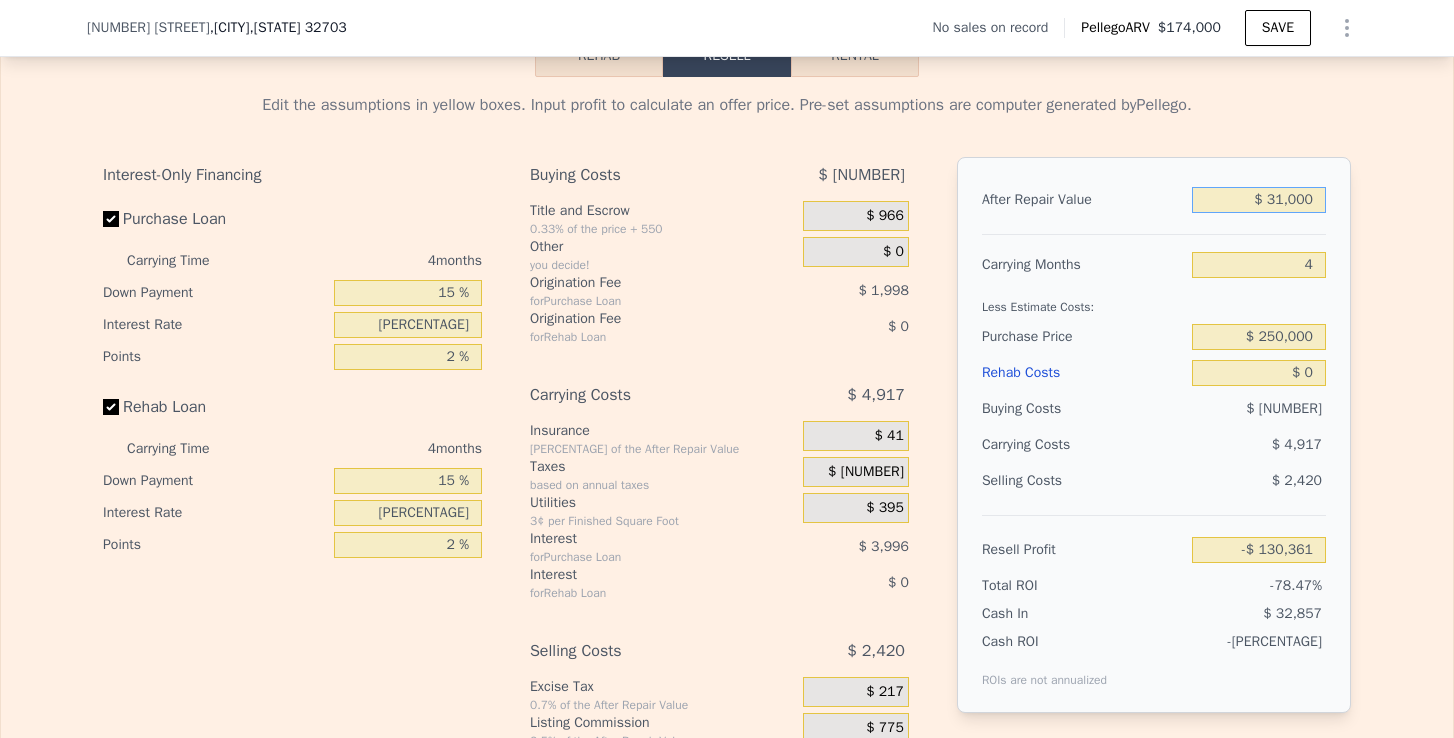 type on "$ 310,000" 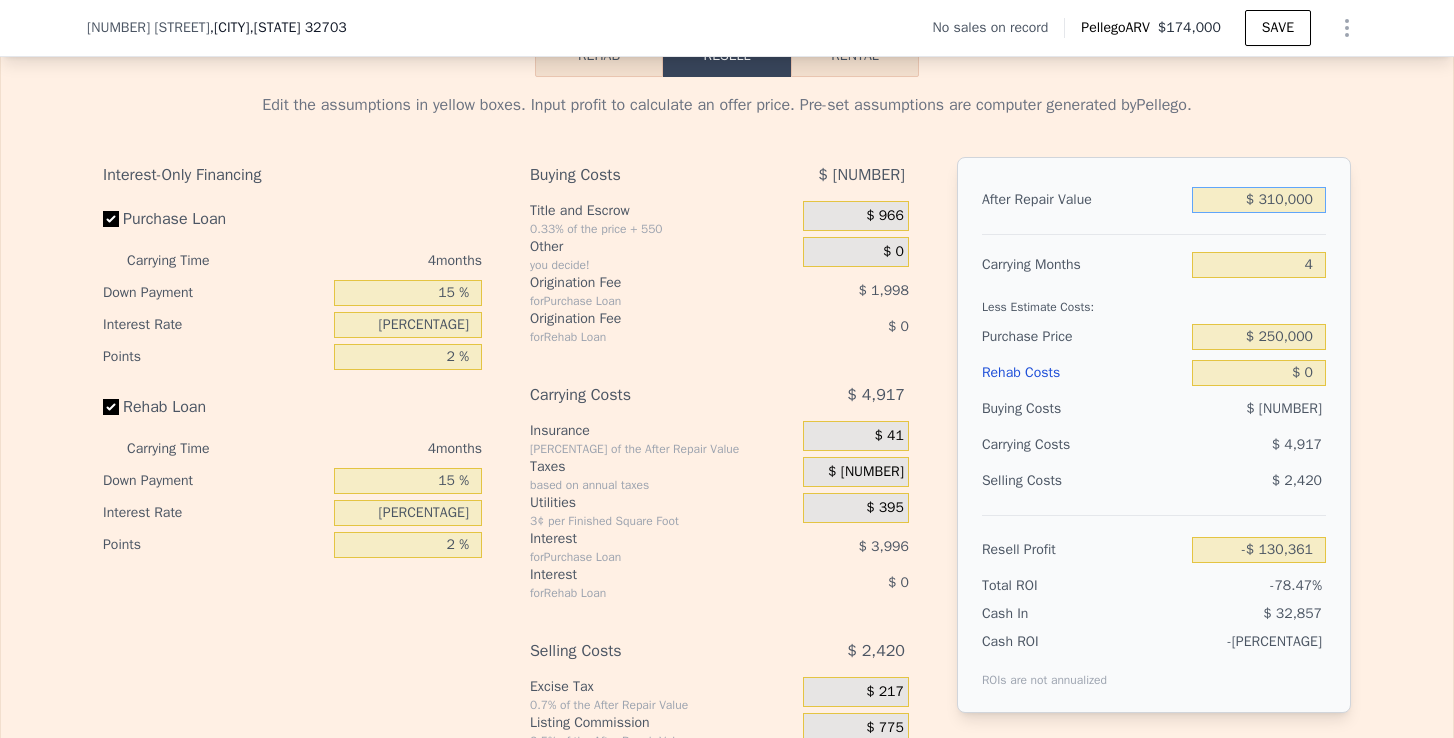 type on "$ 157,616" 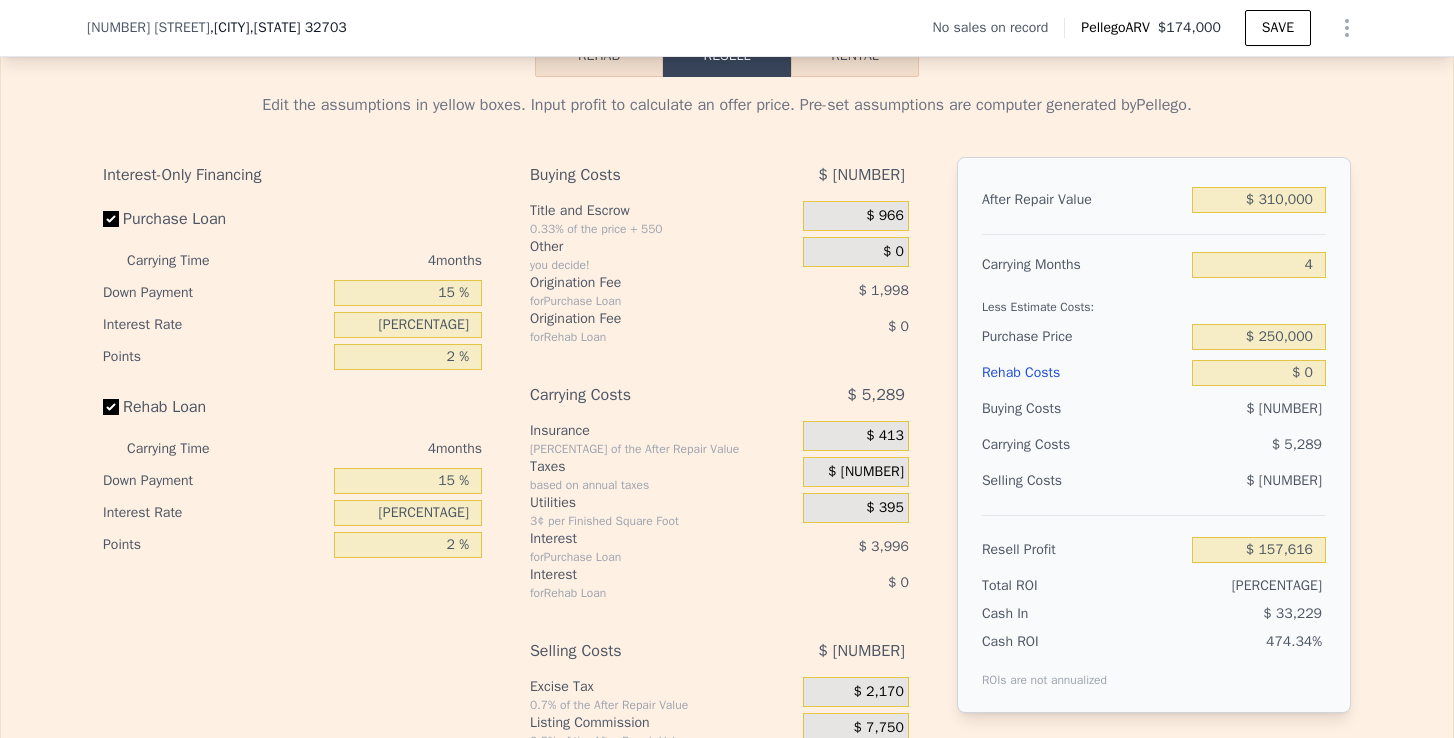 click on "Less Estimate Costs:" at bounding box center [1154, 301] 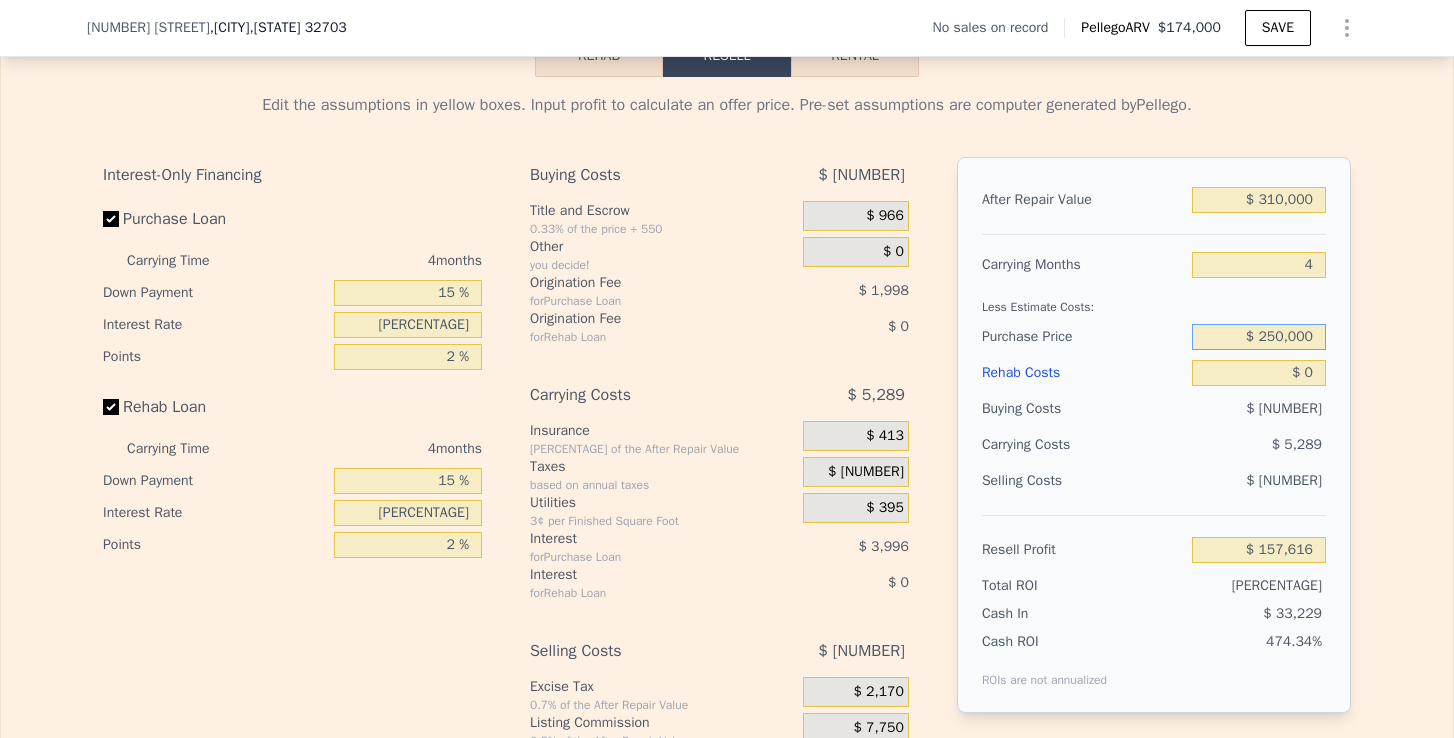 click on "$ 250,000" at bounding box center (1259, 337) 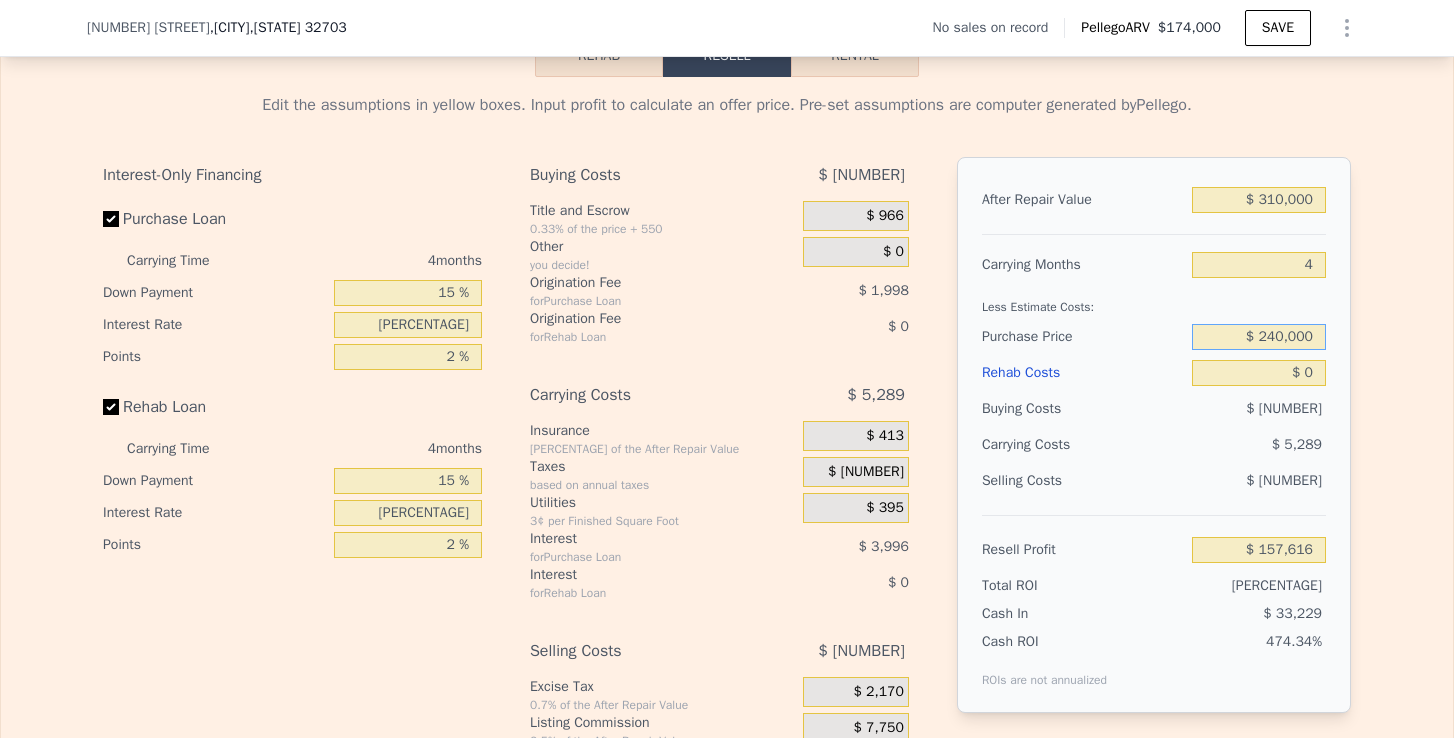 type on "$ 240,000" 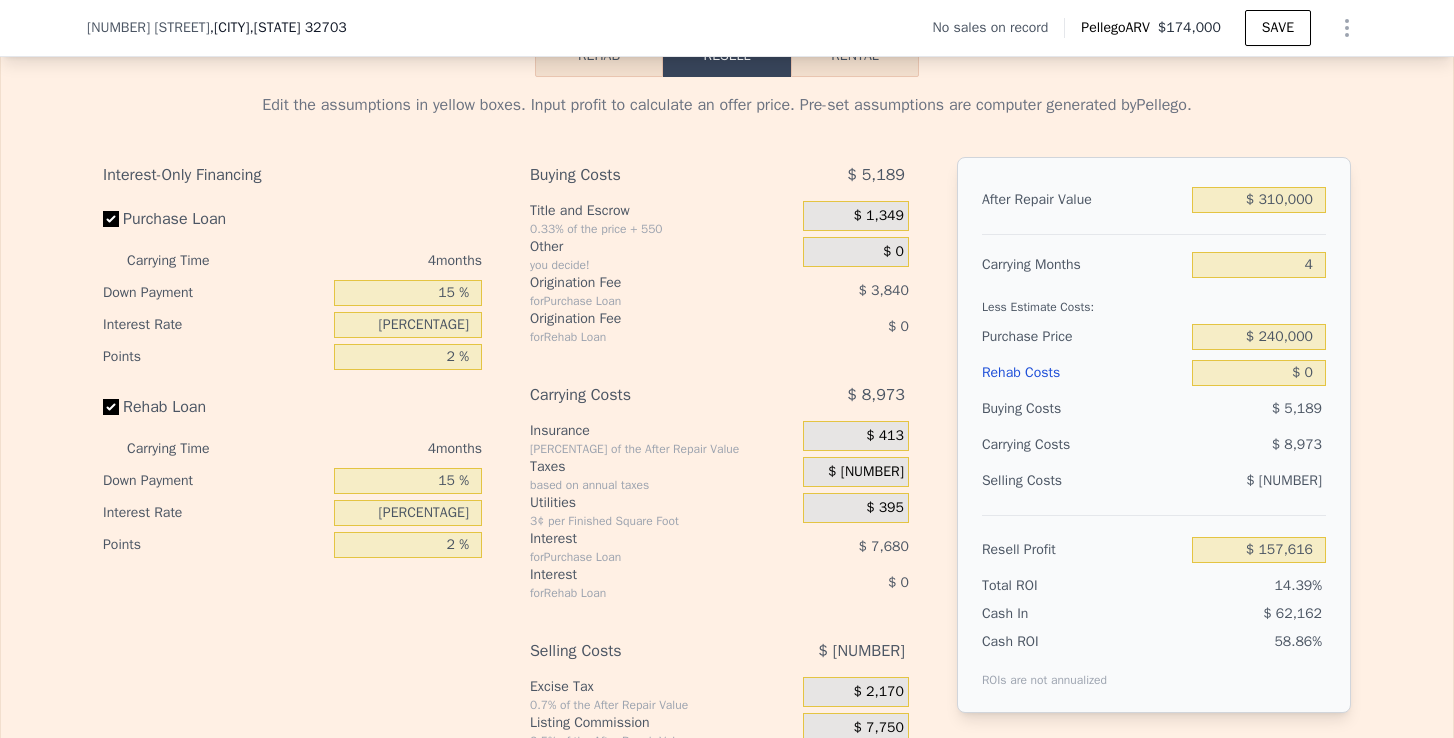 type on "$ 36,586" 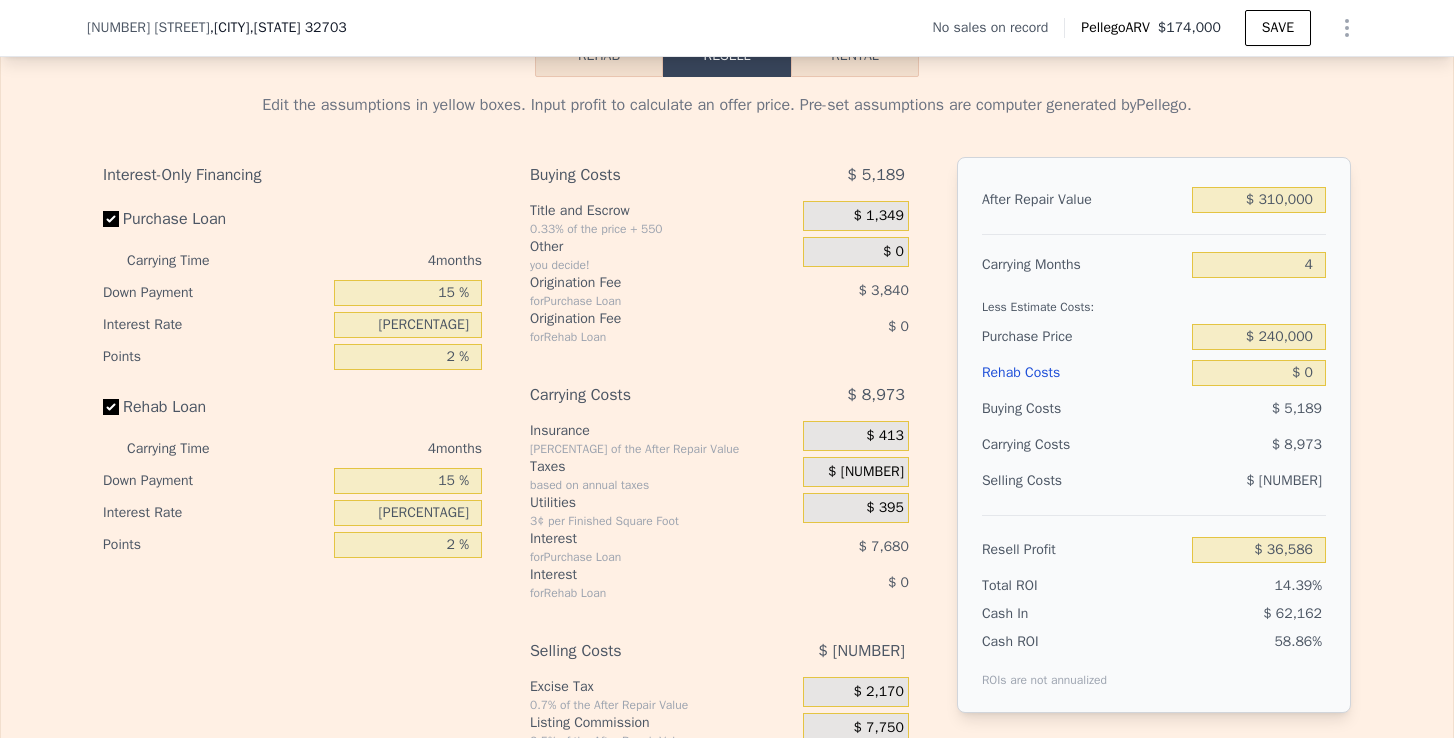 click on "Edit the assumptions in yellow boxes. Input profit to calculate an offer price. Pre-set assumptions are computer generated by Pellego . Interest-Only Financing Purchase Loan Carrying Time 4 months Down Payment 15 % Interest Rate 10 % Points 2 % Rehab Loan Carrying Time 4 months Down Payment 15 % Interest Rate 10 % Points 2 % Buying Costs $ 5,189 Title and Escrow 0.33% of the price + 550 $ 1,349 Other you decide! $ 0 Origination Fee for Purchase Loan $ 3,840 Origination Fee for Rehab Loan $ 0 Carrying Costs $ 8,973 Insurance 0.4% of the After Repair Value $ 413 Taxes based on annual taxes $ 485 Utilities 3¢ per Finished Square Foot $ 395 Interest for Purchase Loan $ 7,680 Interest for Rehab Loan $ 0 Selling Costs $ 19,252 Excise Tax 0.7% of the After Repair Value $ 2,170 Listing Commission 2.5% of the After Repair Value $ 7,750 Selling Commission 2.5% of the After Repair Value $ 7,750 Title and Escrow 0.33% of the After Repair Value $ 1,582 After Repair Value $ 310,000 Carrying Months 4 Purchase Price" at bounding box center (727, 449) 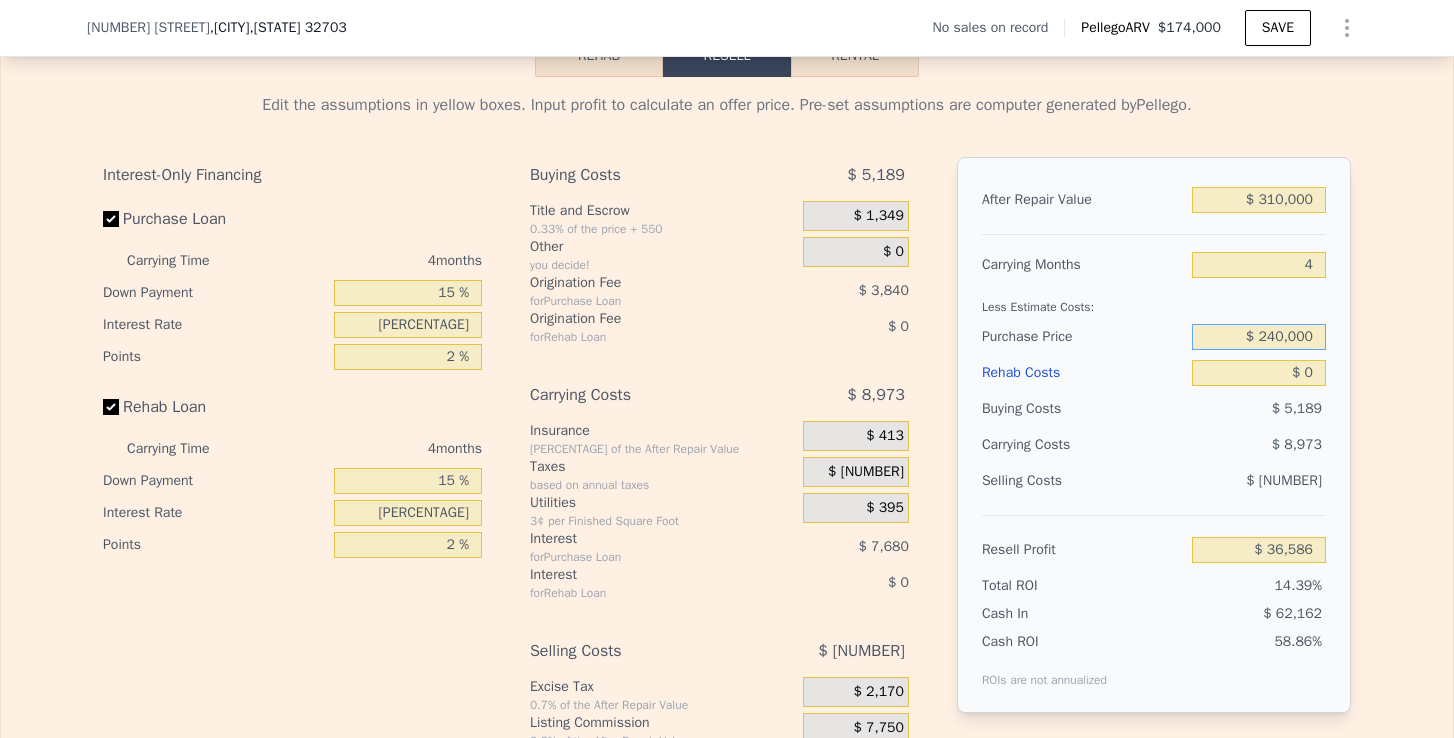 click on "$ 240,000" at bounding box center (1259, 337) 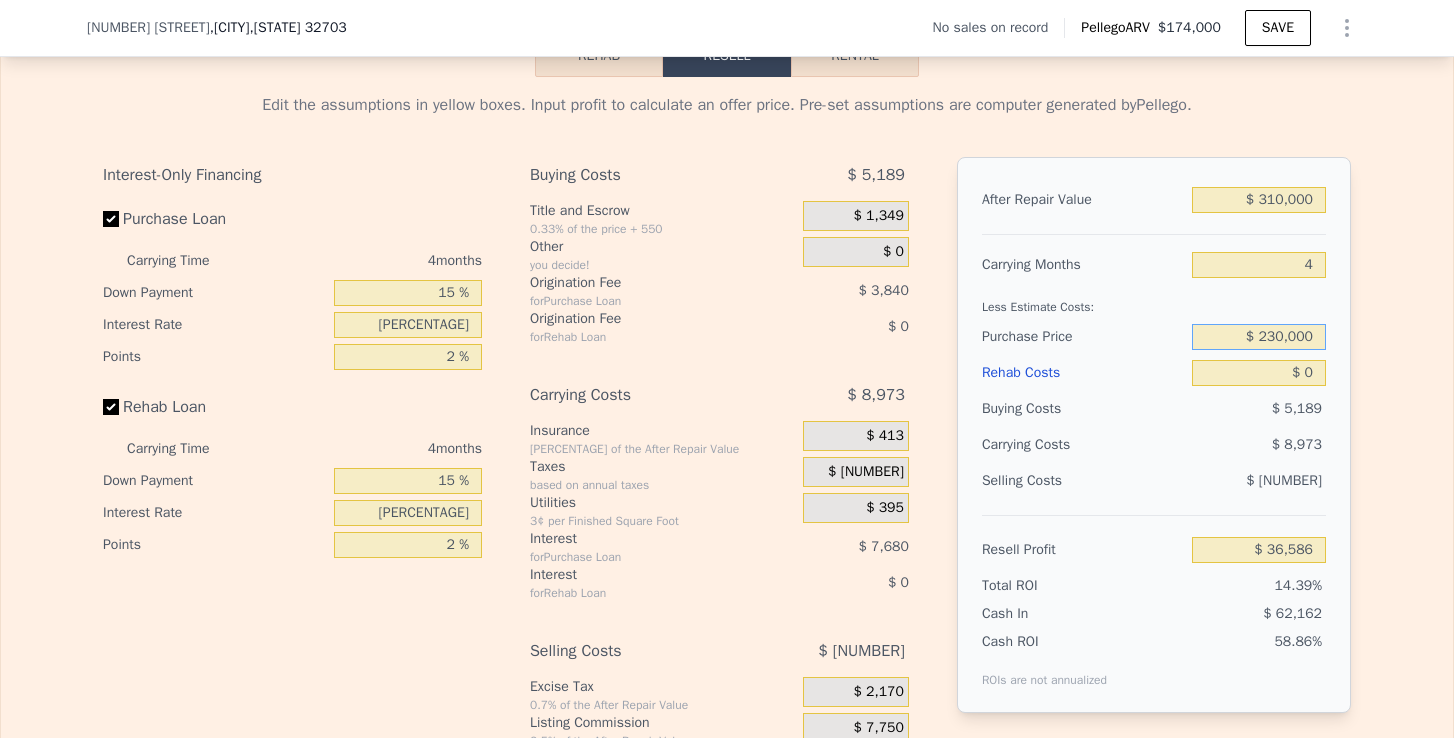 type on "$ 230,000" 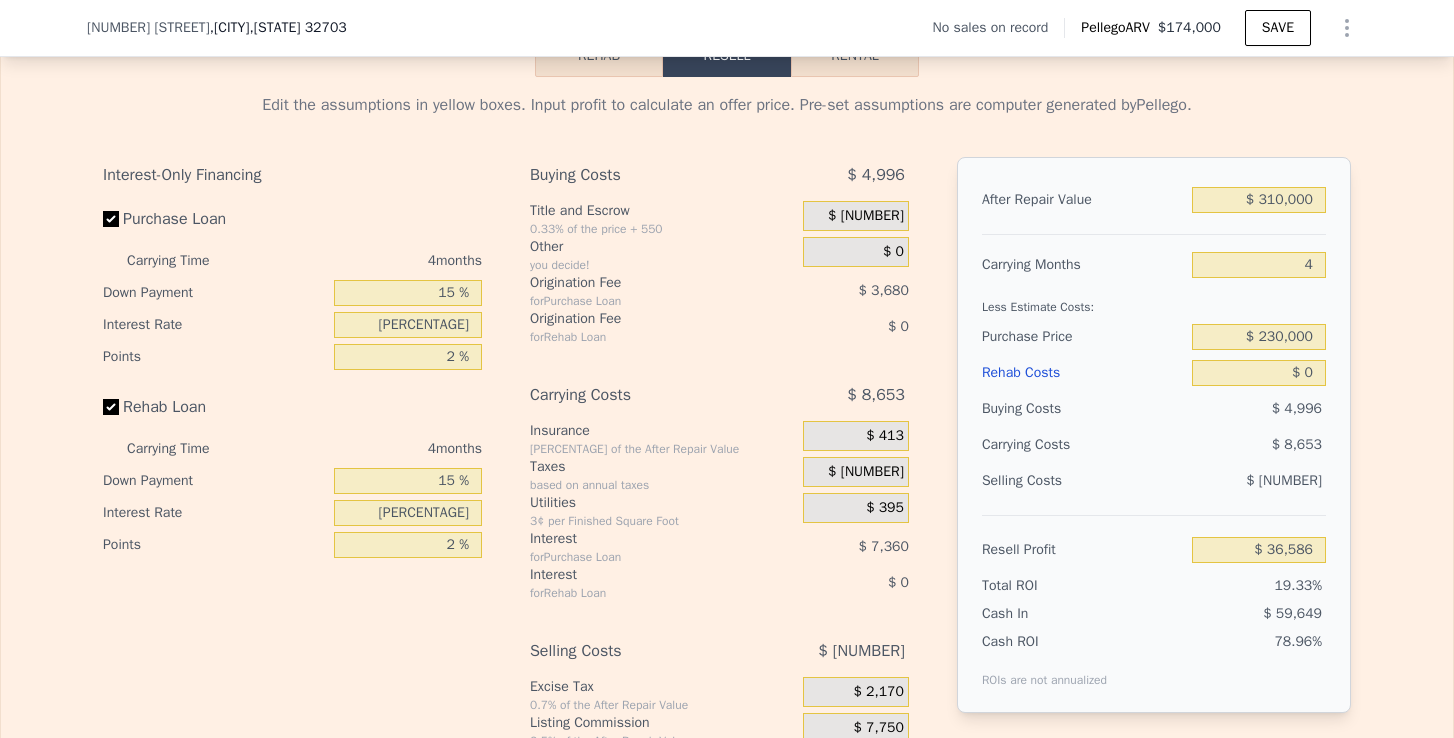 type on "$ 47,099" 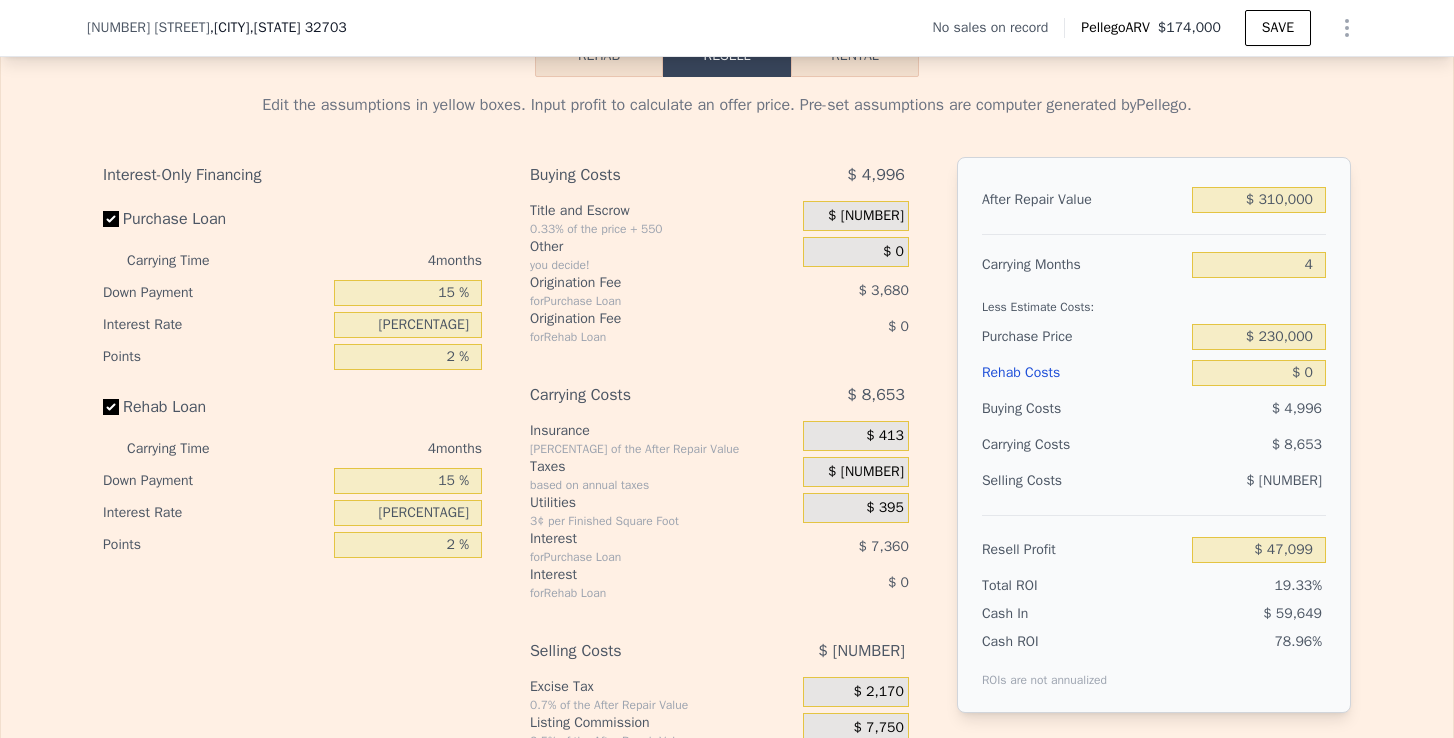 click on "Edit the assumptions in yellow boxes. Input profit to calculate an offer price. Pre-set assumptions are computer generated by Pellego . Interest-Only Financing Purchase Loan Carrying Time 4 months Down Payment 15 % Interest Rate 10 % Points 2 % Rehab Loan Carrying Time 4 months Down Payment 15 % Interest Rate 10 % Points 2 % Buying Costs $ 4,996 Title and Escrow 0.33% of the price + 550 $ 1,316 Other you decide! $ 0 Origination Fee for Purchase Loan $ 3,680 Origination Fee for Rehab Loan $ 0 Carrying Costs $ 8,653 Insurance 0.4% of the After Repair Value $ 413 Taxes based on annual taxes $ 485 Utilities 3¢ per Finished Square Foot $ 395 Interest for Purchase Loan $ 7,360 Interest for Rehab Loan $ 0 Selling Costs $ 19,252 Excise Tax 0.7% of the After Repair Value $ 2,170 Listing Commission 2.5% of the After Repair Value $ 7,750 Selling Commission 2.5% of the After Repair Value $ 7,750 Title and Escrow 0.33% of the After Repair Value $ 1,582 After Repair Value $ 310,000 Carrying Months 4 Purchase Price" at bounding box center (727, 449) 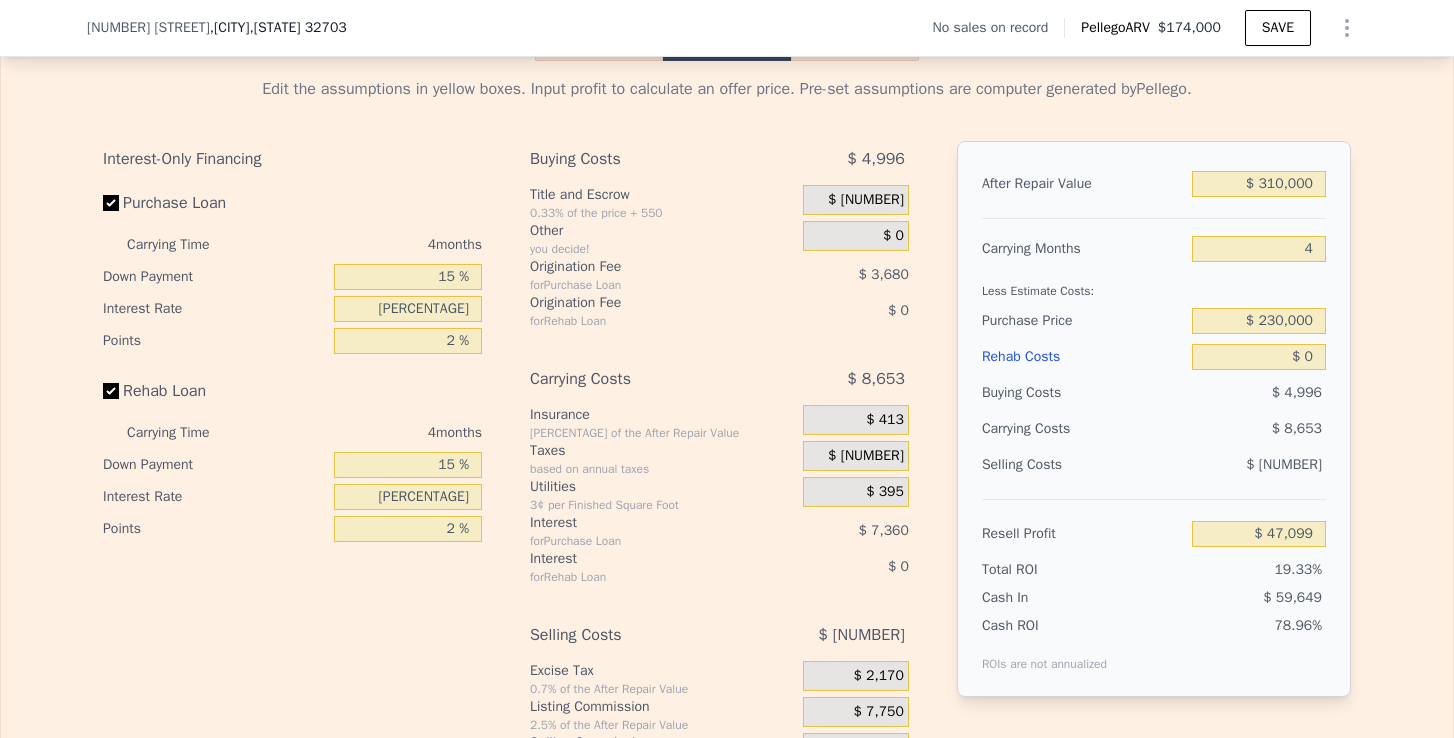 scroll, scrollTop: 2523, scrollLeft: 0, axis: vertical 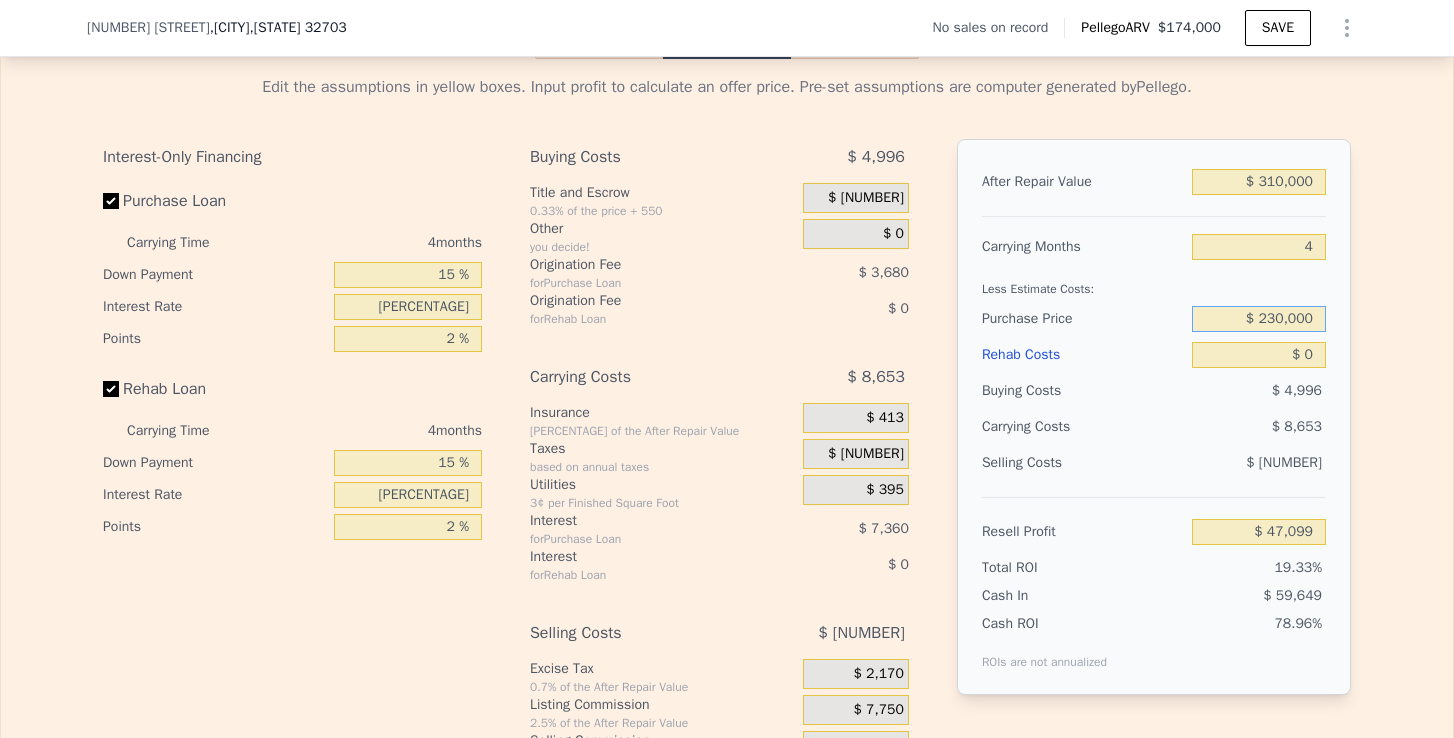 click on "$ 230,000" at bounding box center [1259, 319] 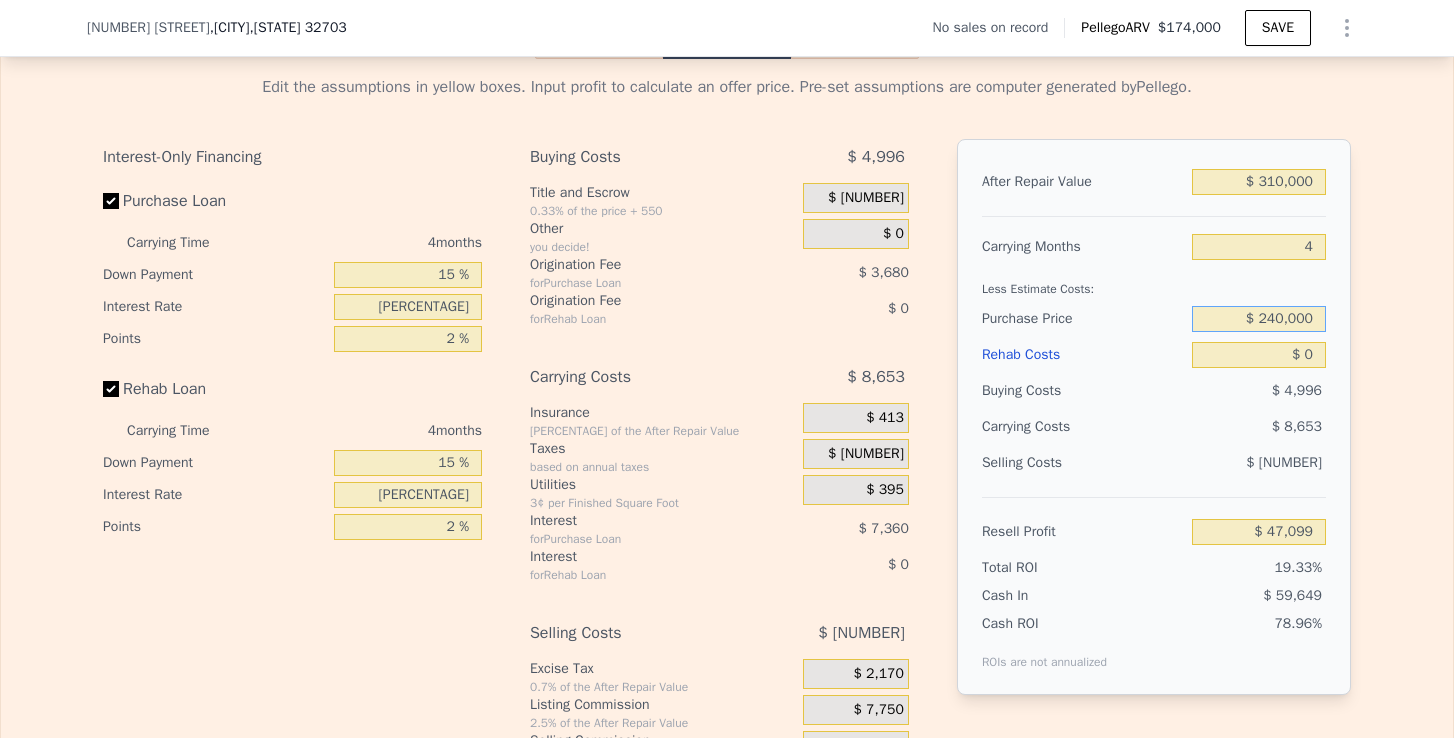 type on "$ 240,000" 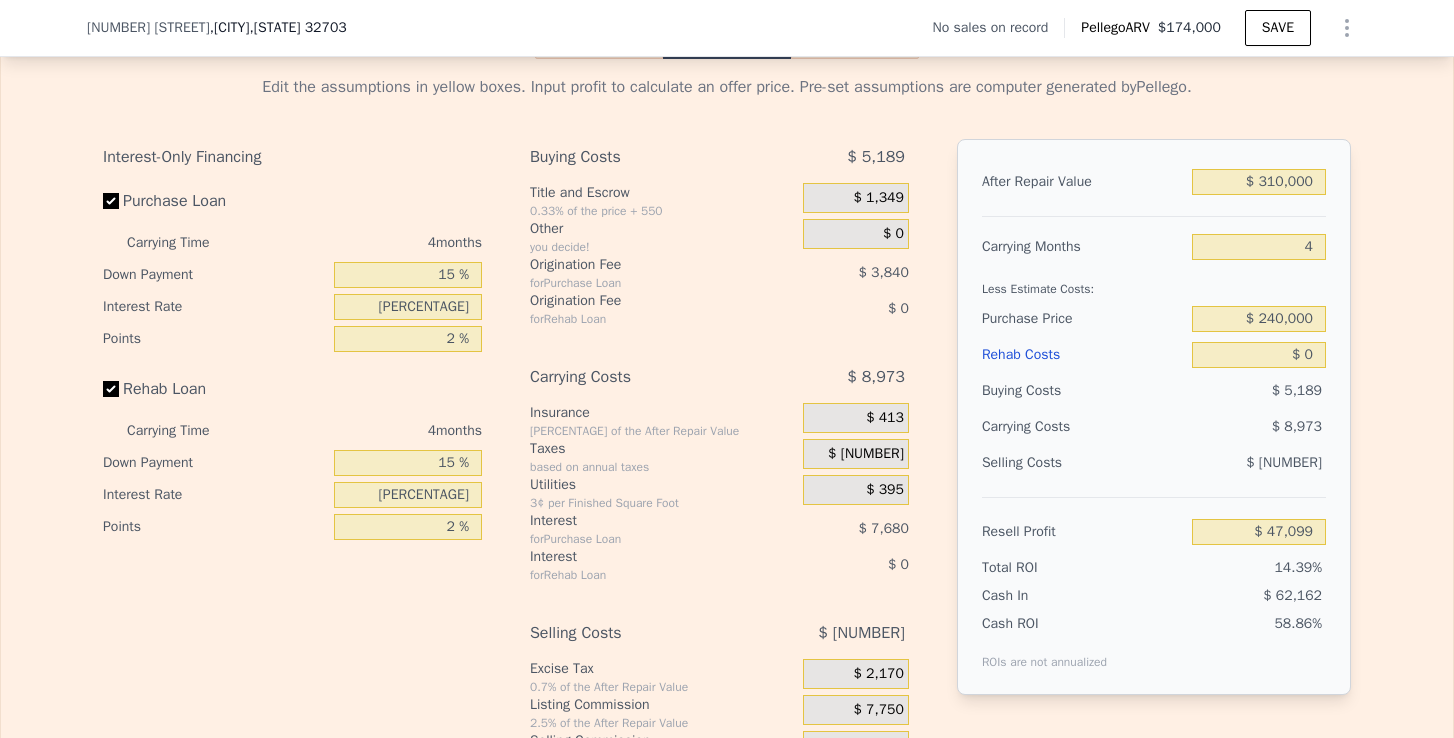 type on "$ 36,586" 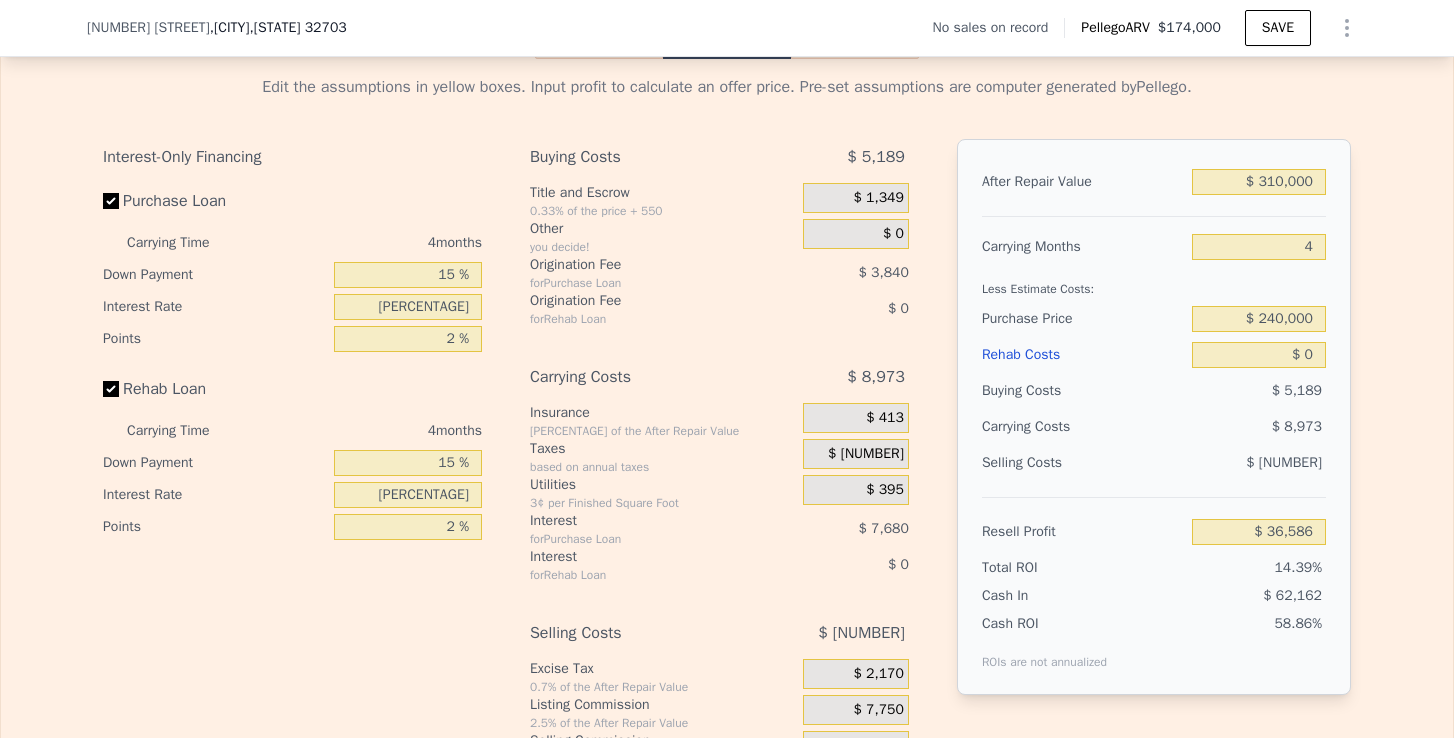 click on "Edit the assumptions in yellow boxes. Input profit to calculate an offer price. Pre-set assumptions are computer generated by Pellego . Interest-Only Financing Purchase Loan Carrying Time 4 months Down Payment 15 % Interest Rate 10 % Points 2 % Rehab Loan Carrying Time 4 months Down Payment 15 % Interest Rate 10 % Points 2 % Buying Costs $ 5,189 Title and Escrow 0.33% of the price + 550 $ 1,349 Other you decide! $ 0 Origination Fee for Purchase Loan $ 3,840 Origination Fee for Rehab Loan $ 0 Carrying Costs $ 8,973 Insurance 0.4% of the After Repair Value $ 413 Taxes based on annual taxes $ 485 Utilities 3¢ per Finished Square Foot $ 395 Interest for Purchase Loan $ 7,680 Interest for Rehab Loan $ 0 Selling Costs $ 19,252 Excise Tax 0.7% of the After Repair Value $ 2,170 Listing Commission 2.5% of the After Repair Value $ 7,750 Selling Commission 2.5% of the After Repair Value $ 7,750 Title and Escrow 0.33% of the After Repair Value $ 1,582 After Repair Value $ 310,000 Carrying Months 4 Purchase Price" at bounding box center (727, 431) 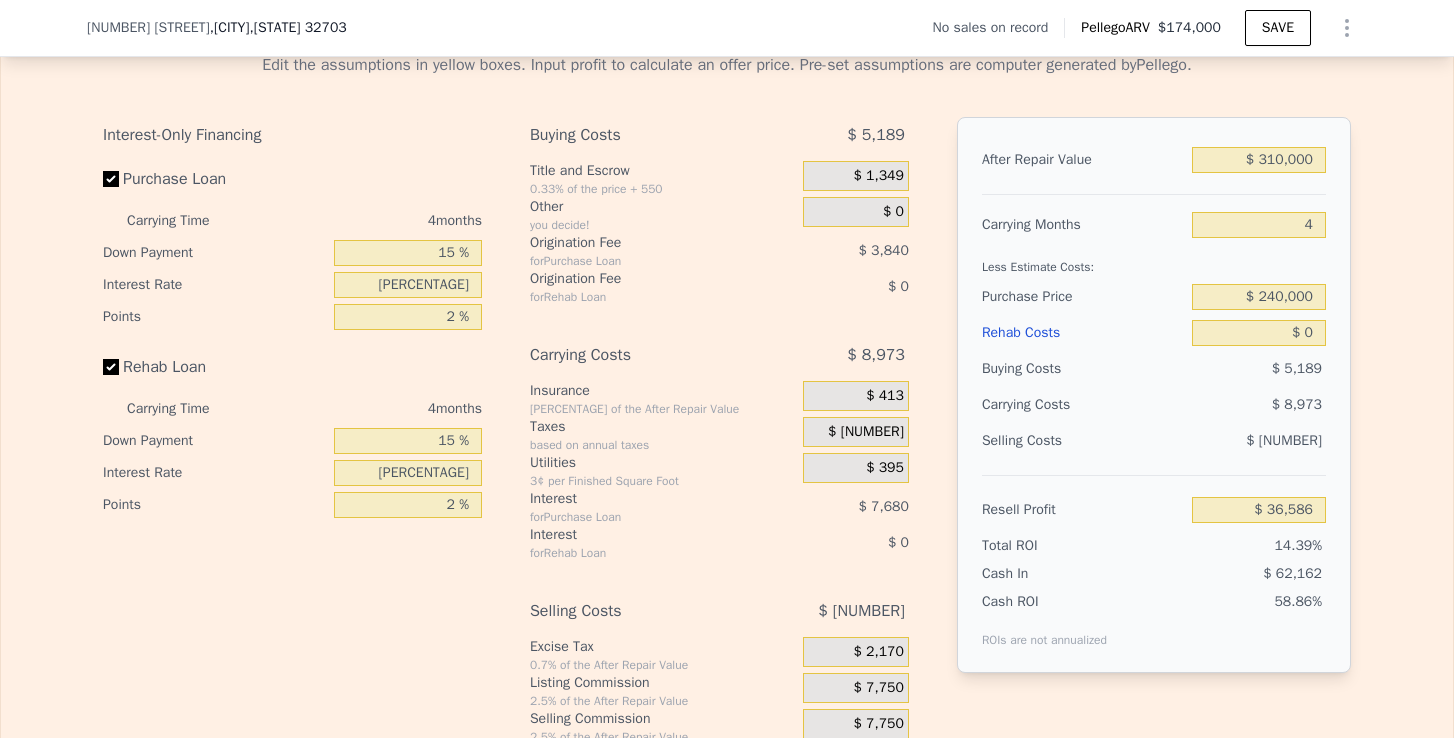 scroll, scrollTop: 2551, scrollLeft: 0, axis: vertical 